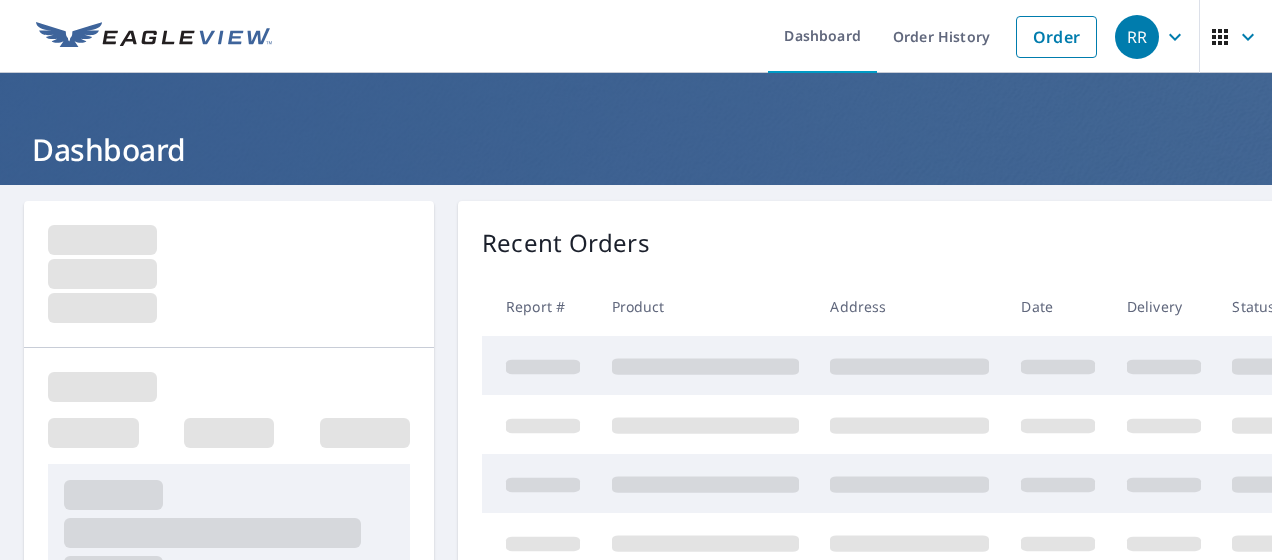scroll, scrollTop: 0, scrollLeft: 0, axis: both 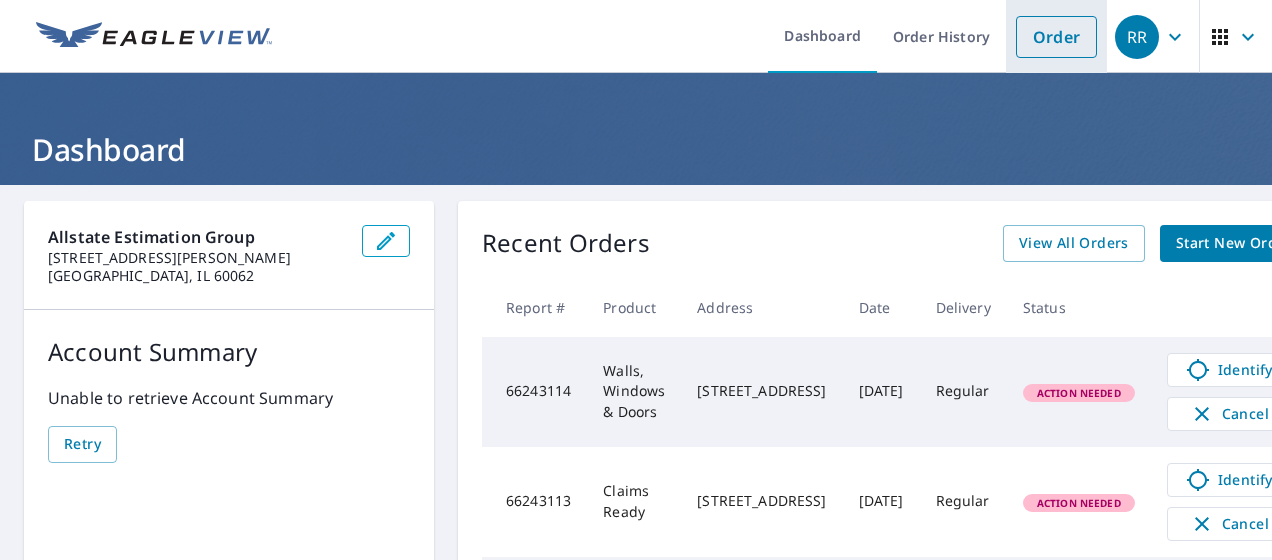click on "Order" at bounding box center (1056, 37) 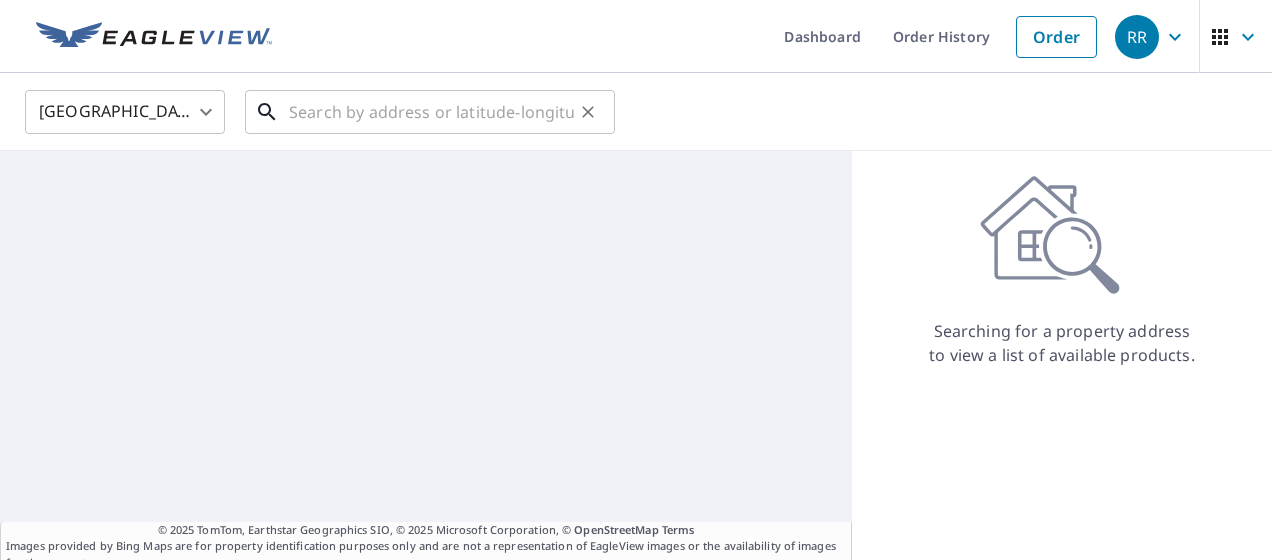 click at bounding box center [431, 112] 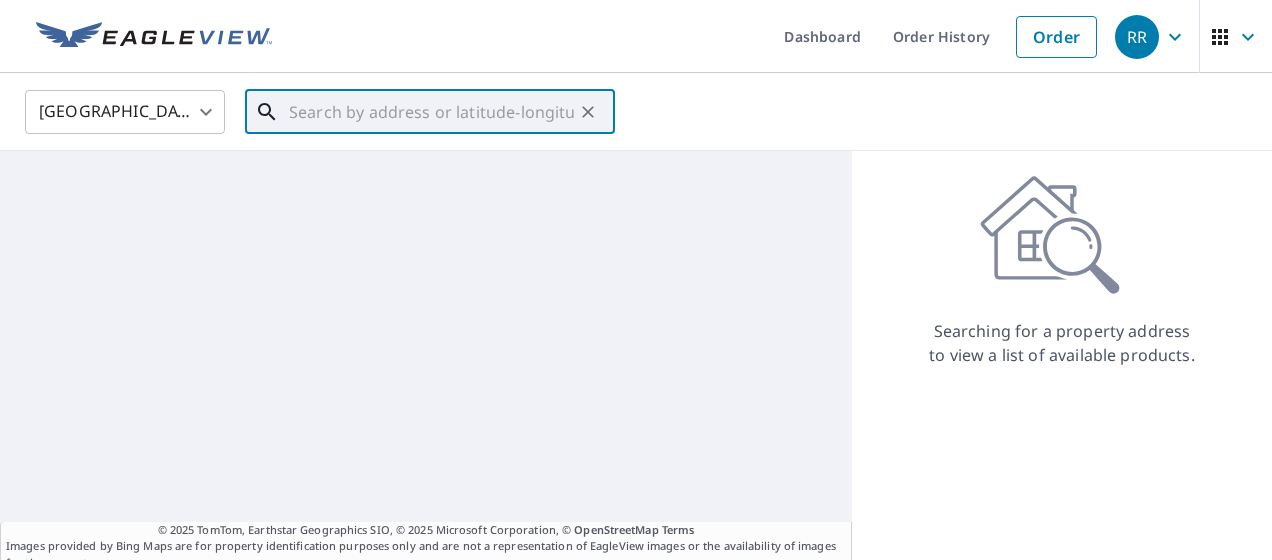 paste on "[STREET_ADDRESS][US_STATE]" 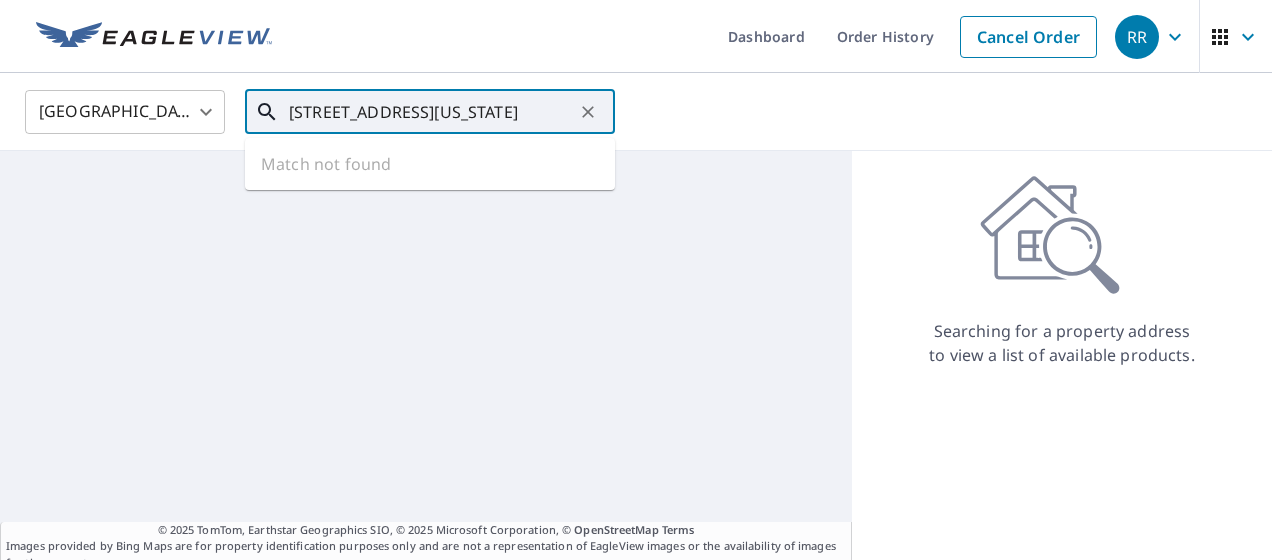 scroll, scrollTop: 0, scrollLeft: 160, axis: horizontal 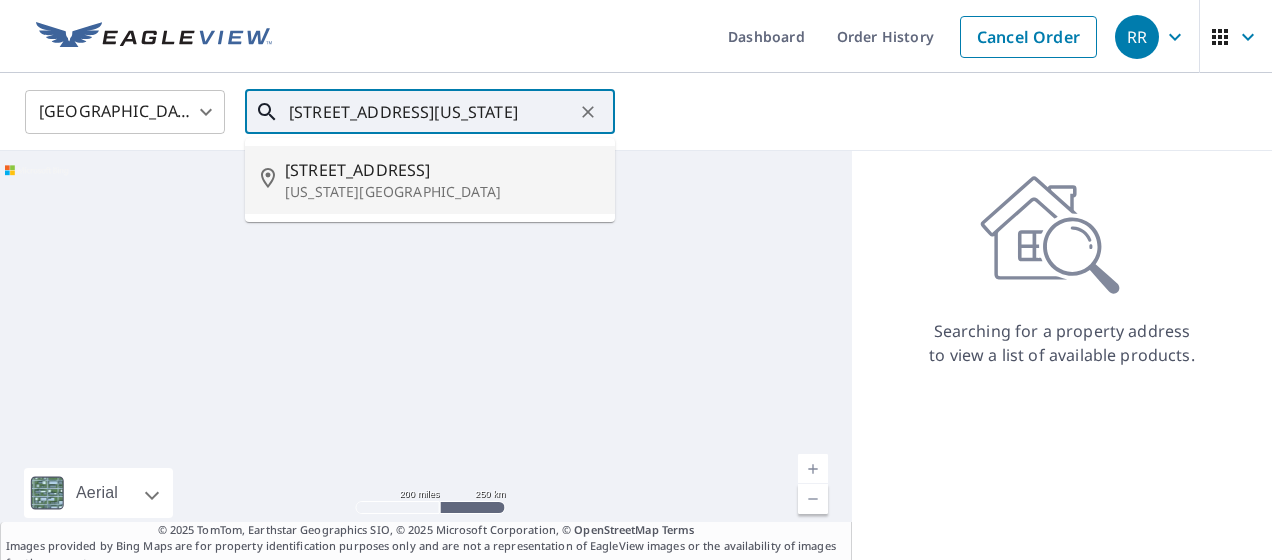 click on "[STREET_ADDRESS]" at bounding box center (442, 170) 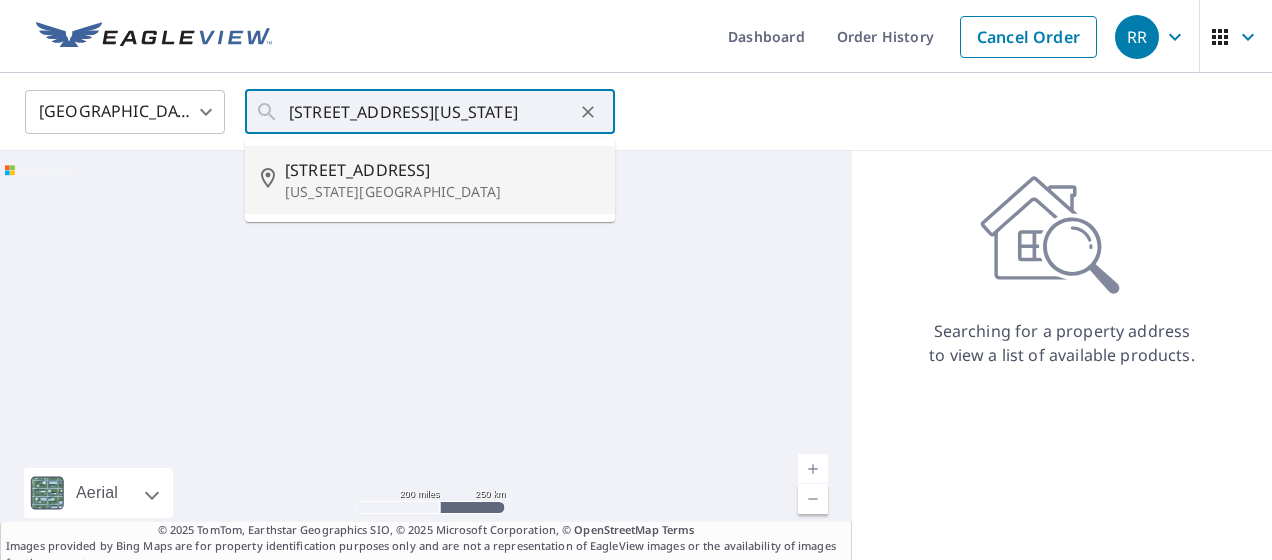 type on "[STREET_ADDRESS][US_STATE]" 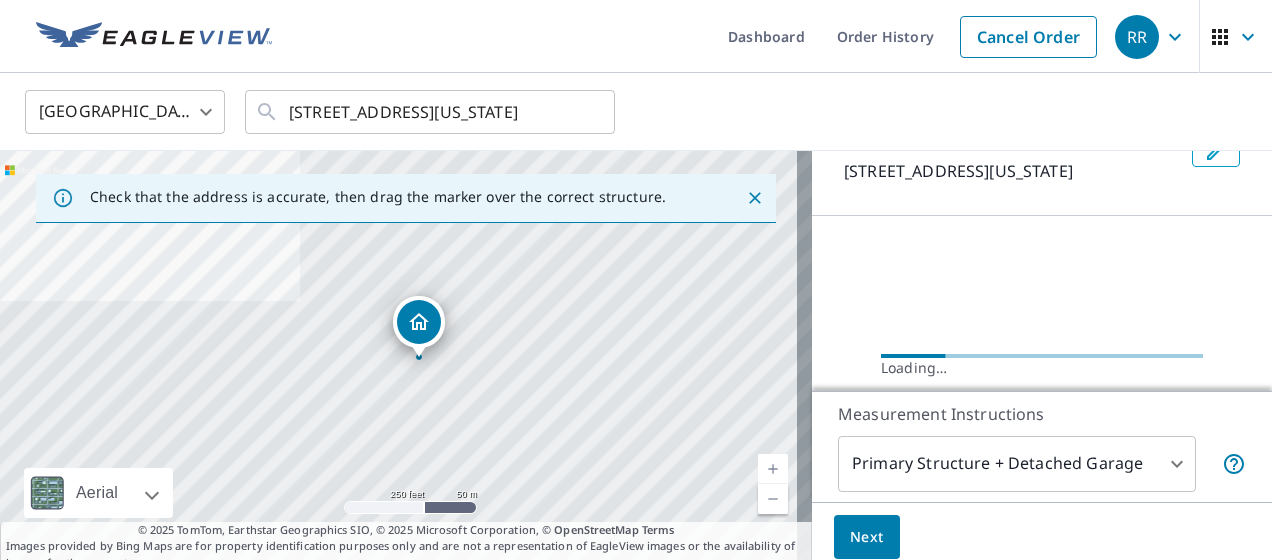 scroll, scrollTop: 290, scrollLeft: 0, axis: vertical 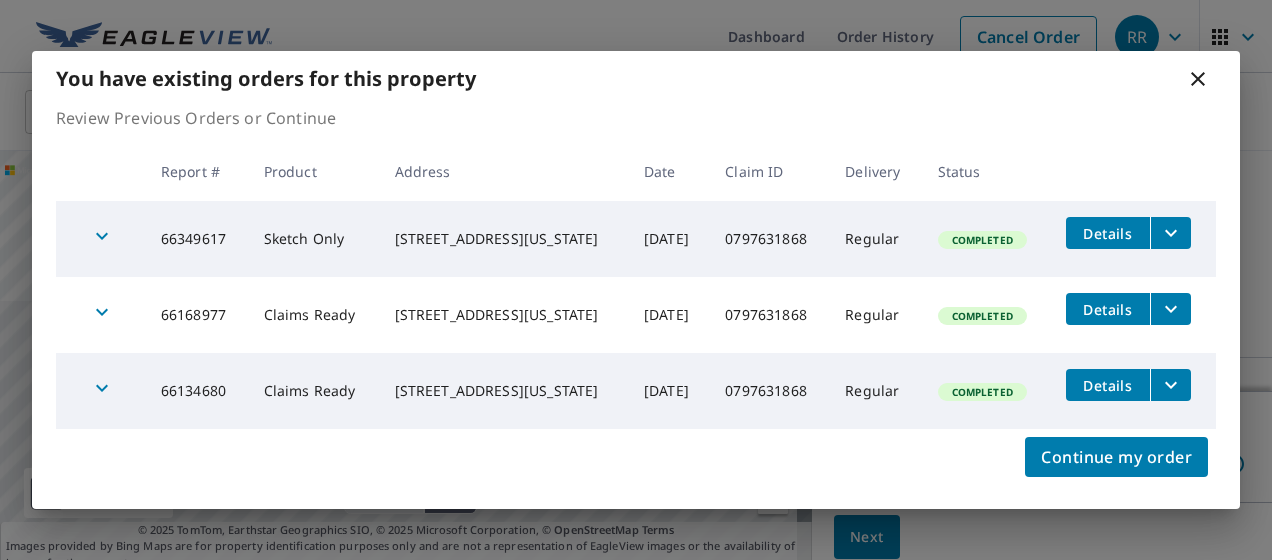 click 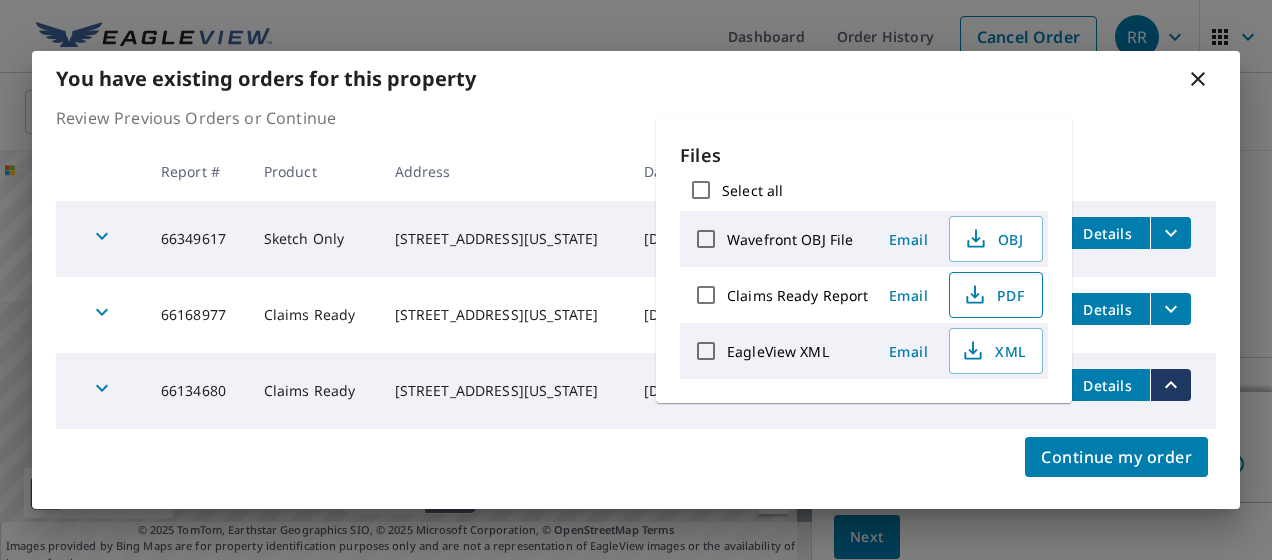 click on "PDF" at bounding box center (994, 295) 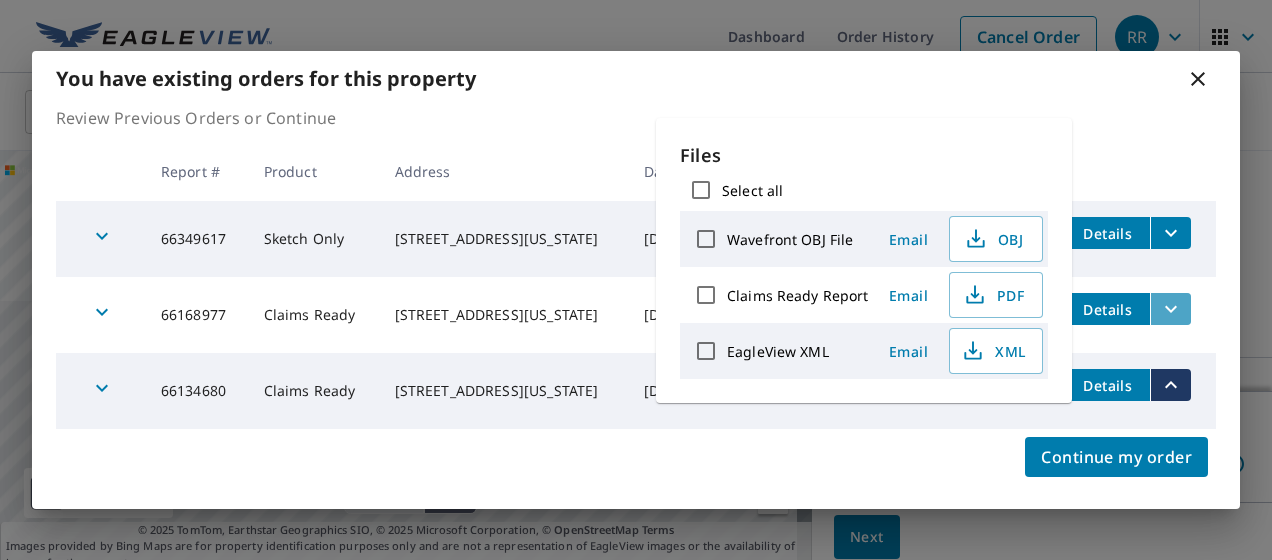 click 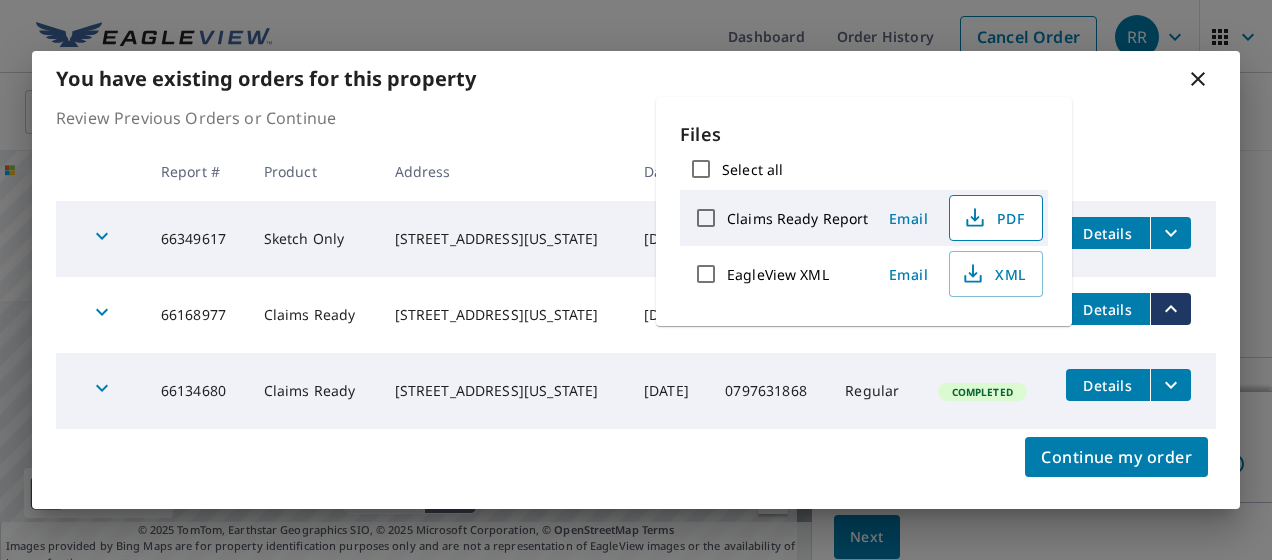 click on "PDF" at bounding box center [994, 218] 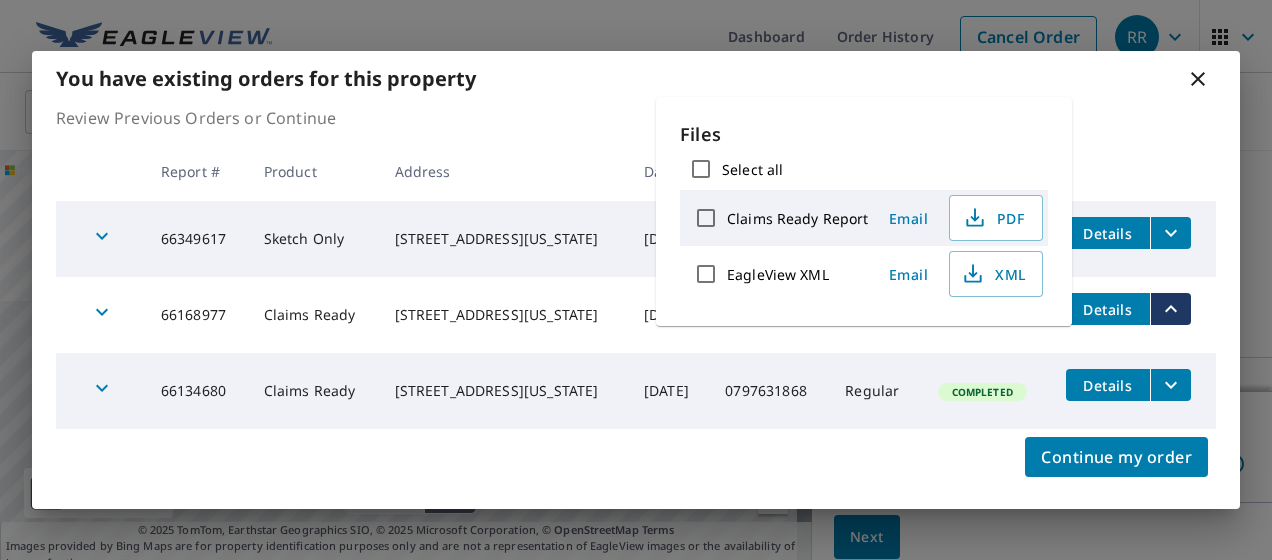 click 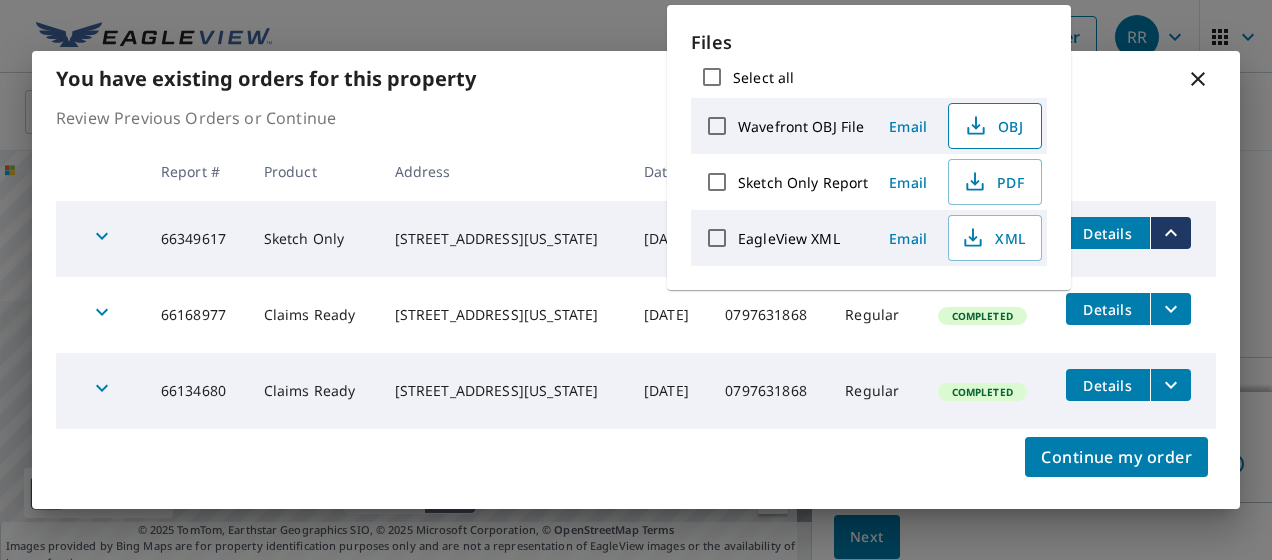 click 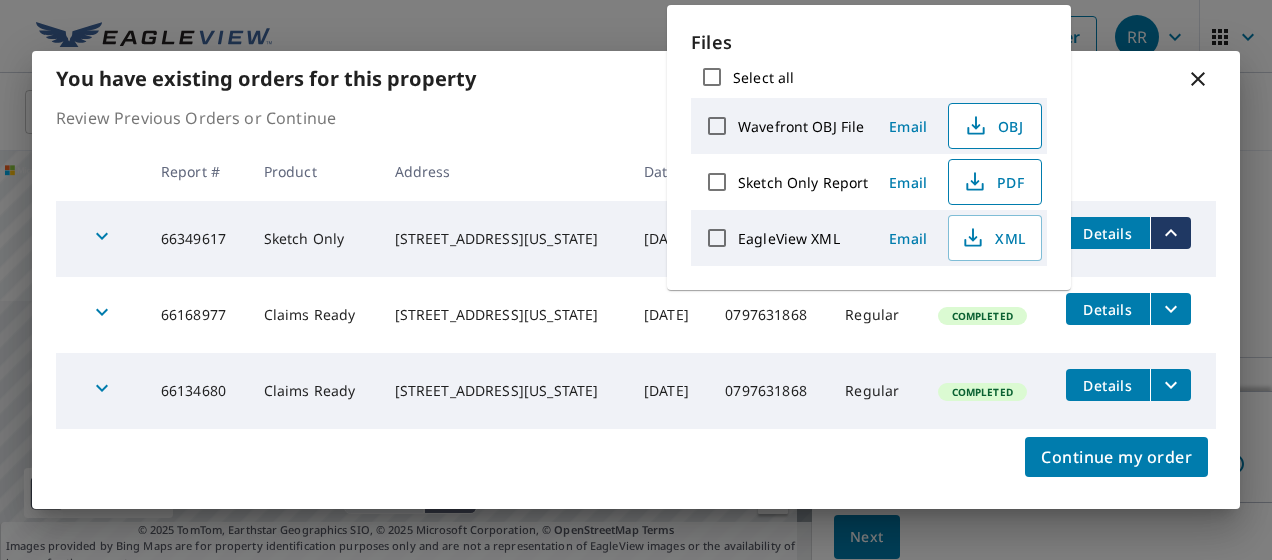 click 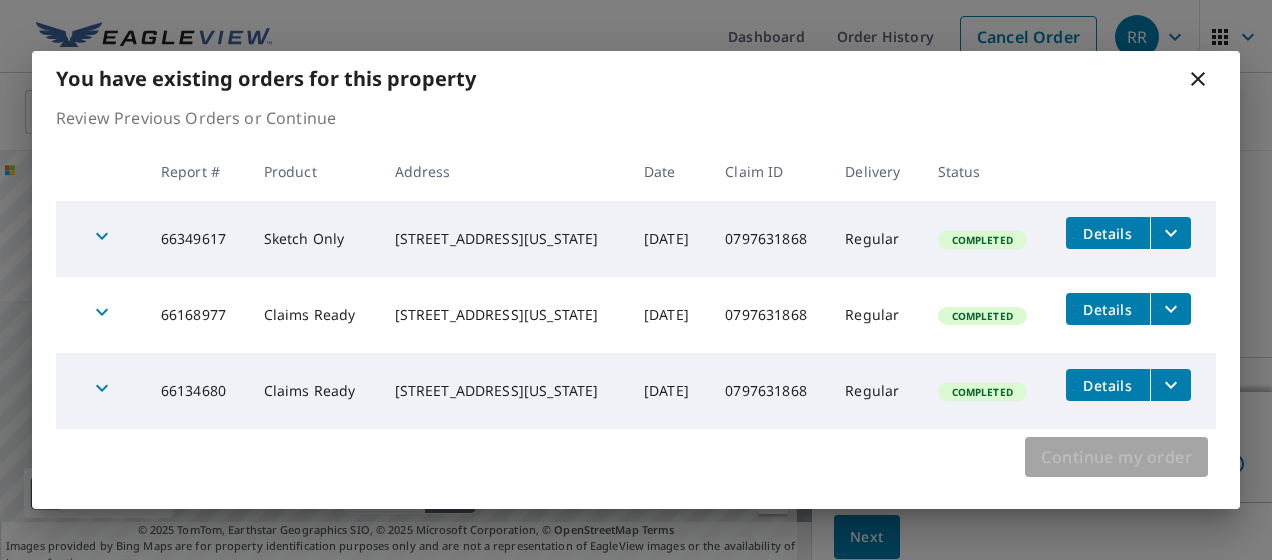 click on "Continue my order" at bounding box center [1116, 457] 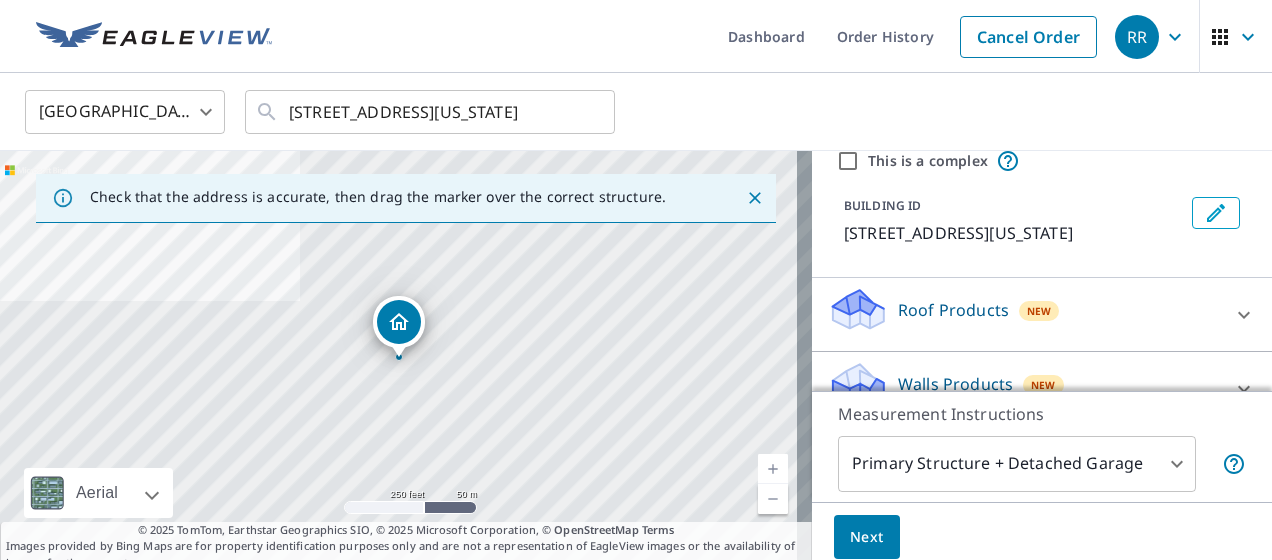 scroll, scrollTop: 138, scrollLeft: 0, axis: vertical 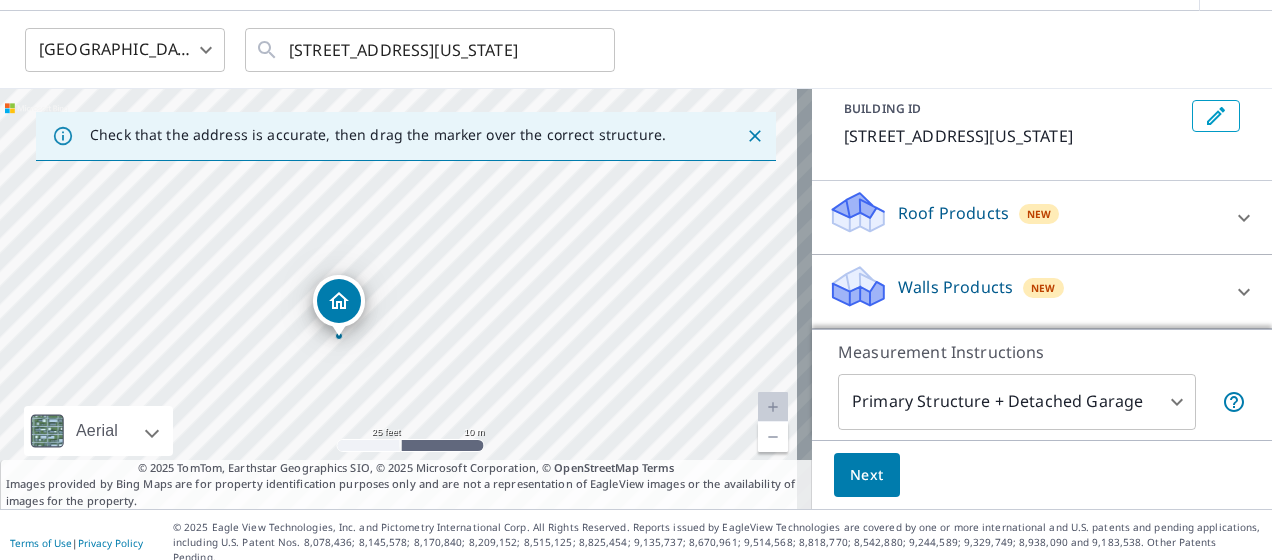 click 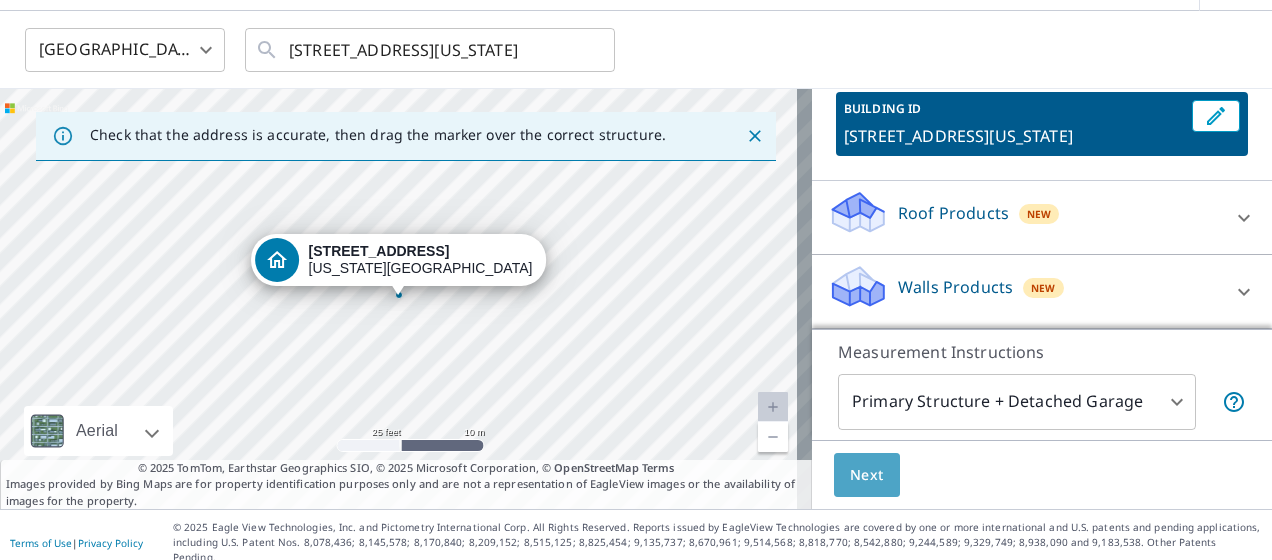 click on "Next" at bounding box center (867, 475) 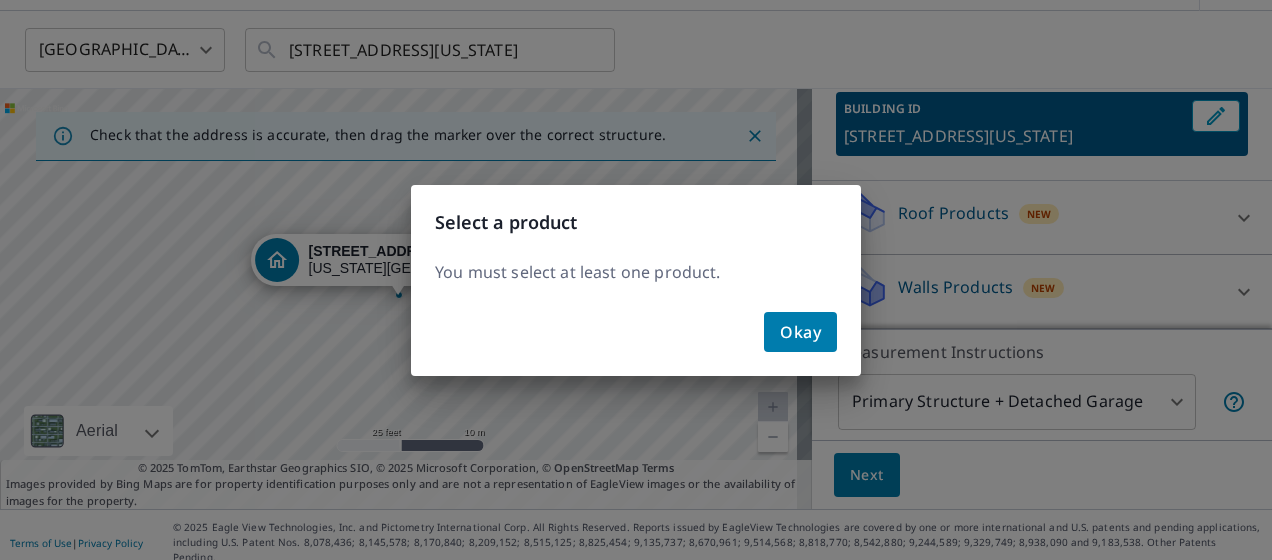 click on "Okay" at bounding box center (800, 332) 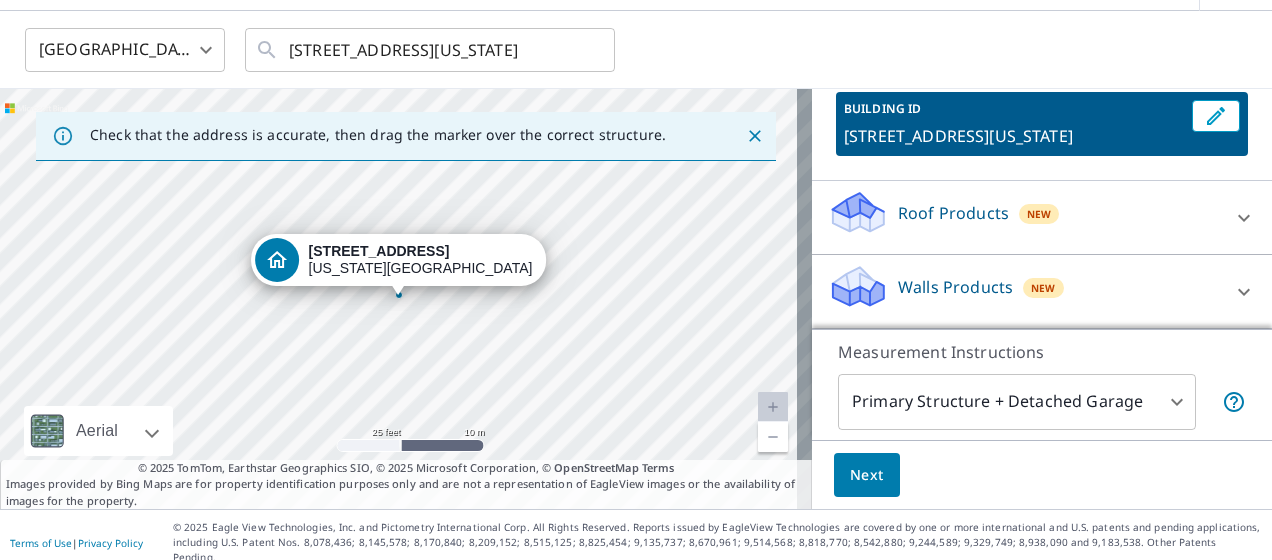 click on "RR RR
Dashboard Order History Cancel Order RR [GEOGRAPHIC_DATA] [GEOGRAPHIC_DATA] ​ [STREET_ADDRESS][US_STATE] ​ Check that the address is accurate, then drag the marker over the correct structure. [STREET_ADDRESS][US_STATE] Aerial Road A standard road map Aerial A detailed look from above Labels Labels 25 feet 10 m © 2025 TomTom, © Vexcel Imaging, © 2025 Microsoft Corporation,  © OpenStreetMap Terms © 2025 TomTom, Earthstar Geographics SIO, © 2025 Microsoft Corporation, ©   OpenStreetMap   Terms Images provided by Bing Maps are for property identification purposes only and are not a representation of EagleView images or the availability of images for the property. PROPERTY TYPE Residential Commercial This is a complex BUILDING ID [STREET_ADDRESS][US_STATE] Roof Products New ClaimsReady™ Bid Perfect™ Walls Products New Walls, Windows & Doors Measurement Instructions Primary Structure + Detached Garage 1 ​ Next Terms of Use  |  Privacy Policy" at bounding box center (636, 280) 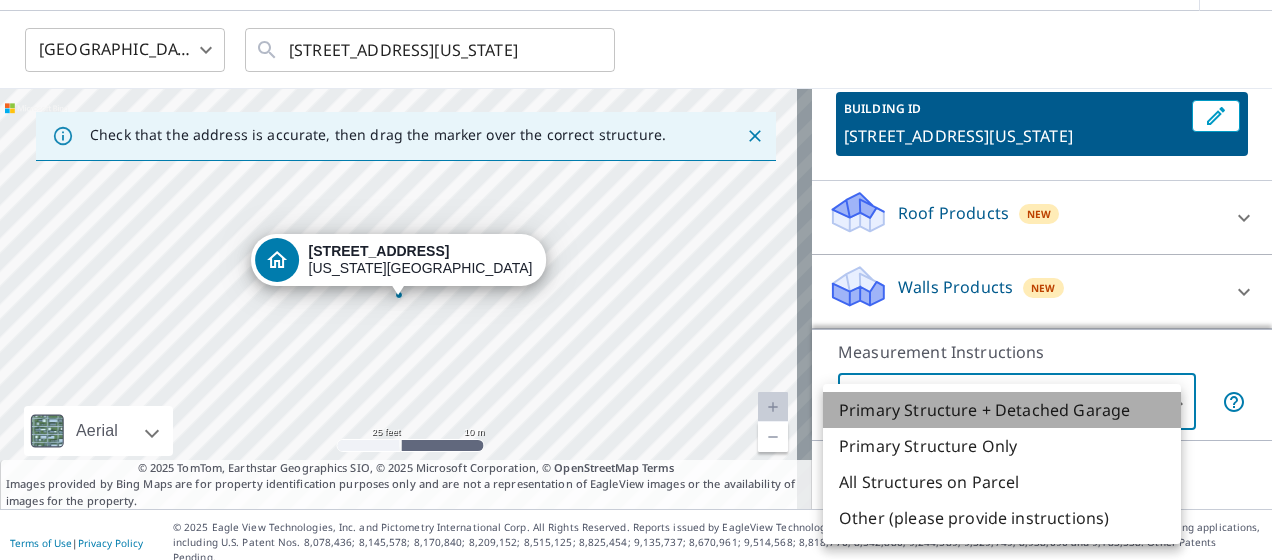 click on "Primary Structure + Detached Garage" at bounding box center (1002, 410) 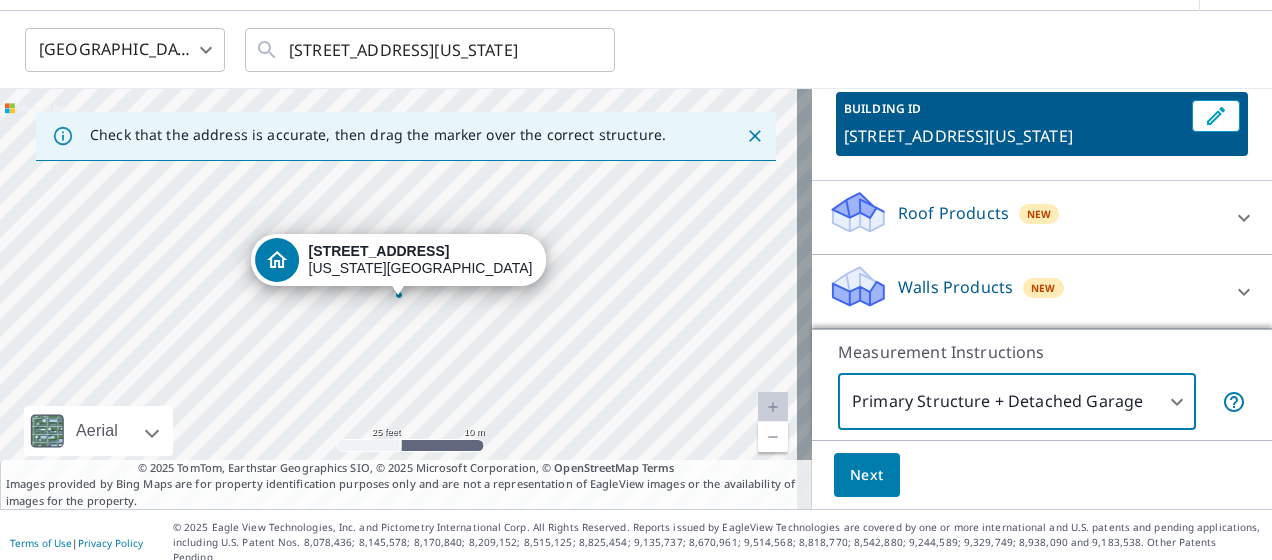 click on "Roof Products New" at bounding box center (1042, 217) 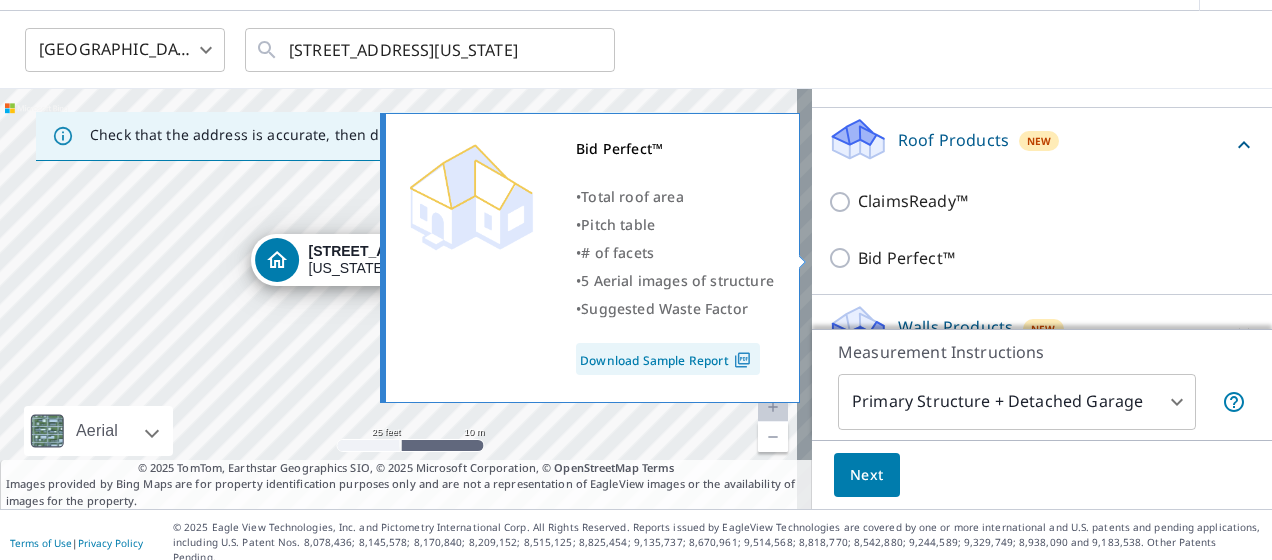 scroll, scrollTop: 252, scrollLeft: 0, axis: vertical 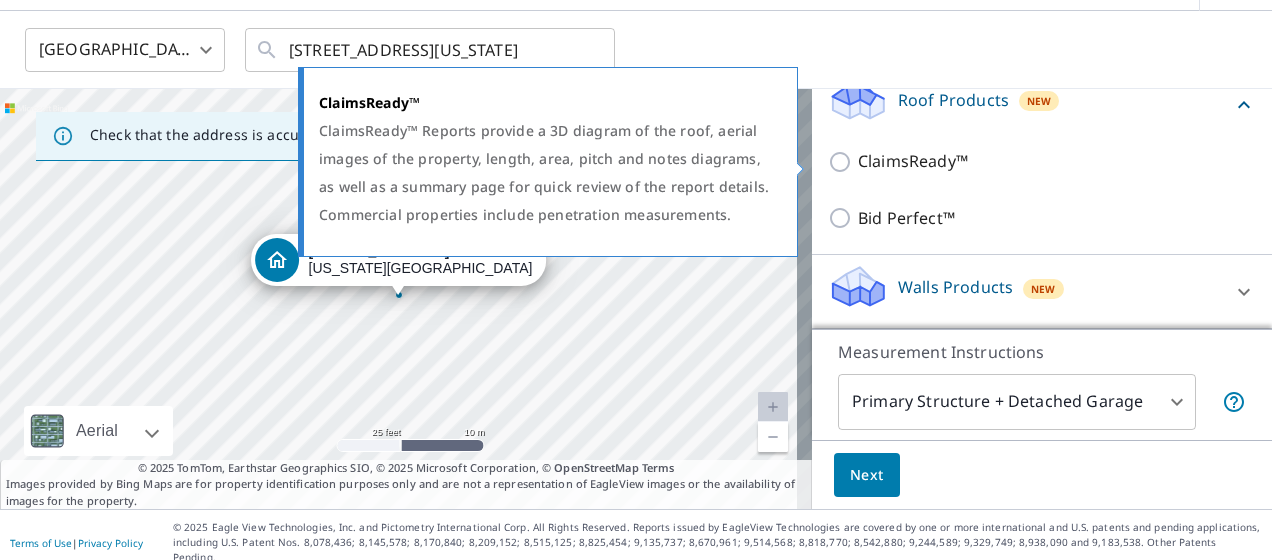 drag, startPoint x: 915, startPoint y: 158, endPoint x: 930, endPoint y: 158, distance: 15 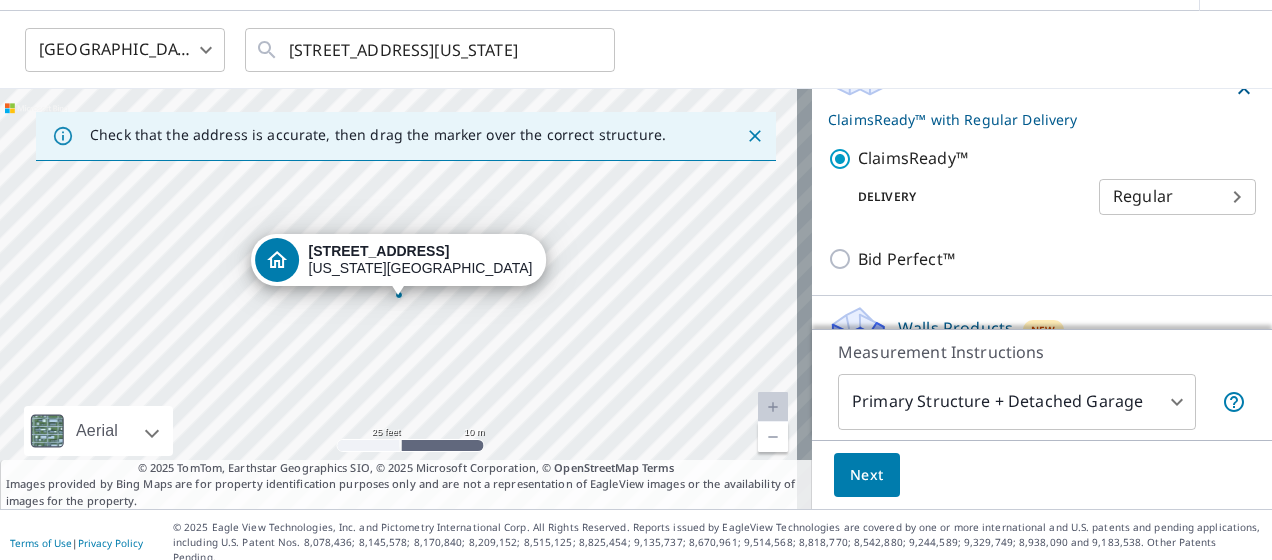 click on "Roof Products New ClaimsReady™ with Regular Delivery ClaimsReady™ Delivery Regular 8 ​ Bid Perfect™" at bounding box center (1042, 170) 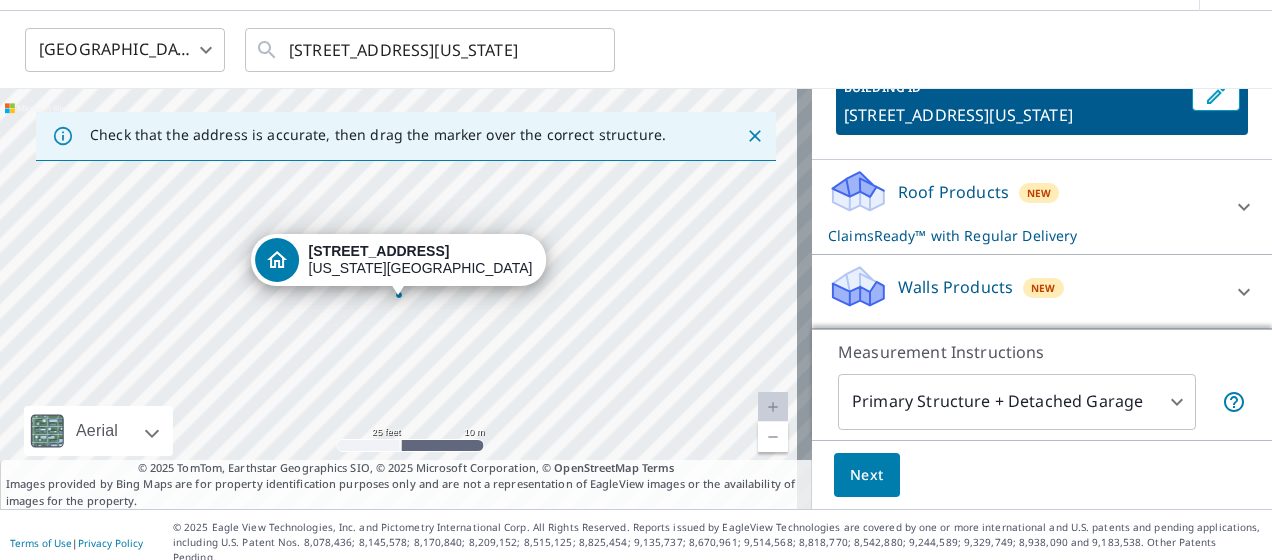 drag, startPoint x: 1233, startPoint y: 298, endPoint x: 1198, endPoint y: 282, distance: 38.483765 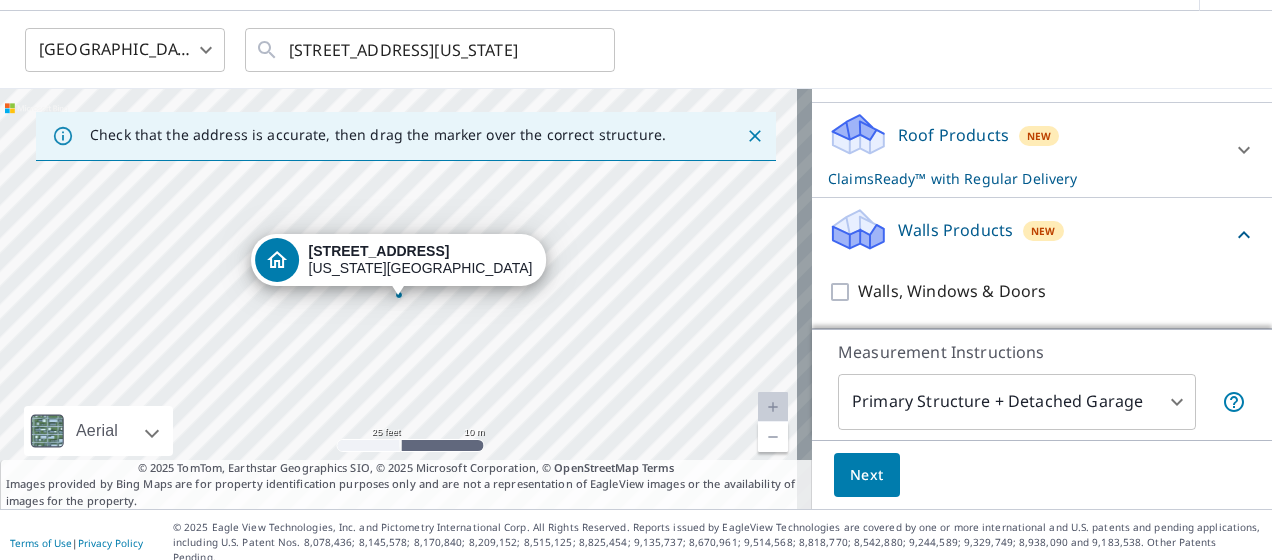 scroll, scrollTop: 216, scrollLeft: 0, axis: vertical 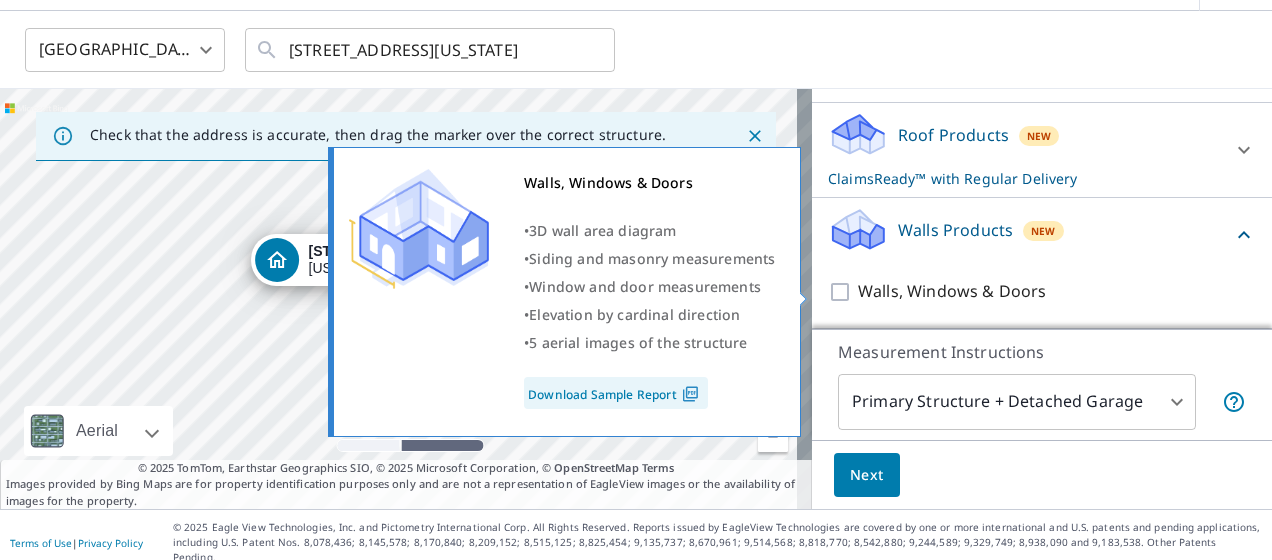 click on "Walls, Windows & Doors" at bounding box center [843, 292] 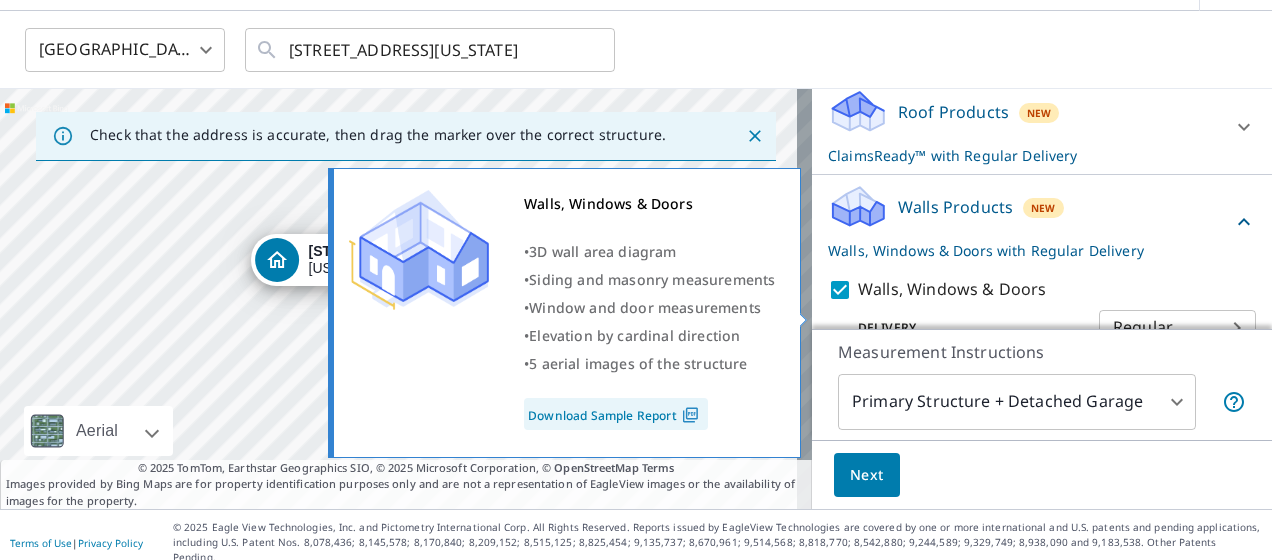 scroll, scrollTop: 280, scrollLeft: 0, axis: vertical 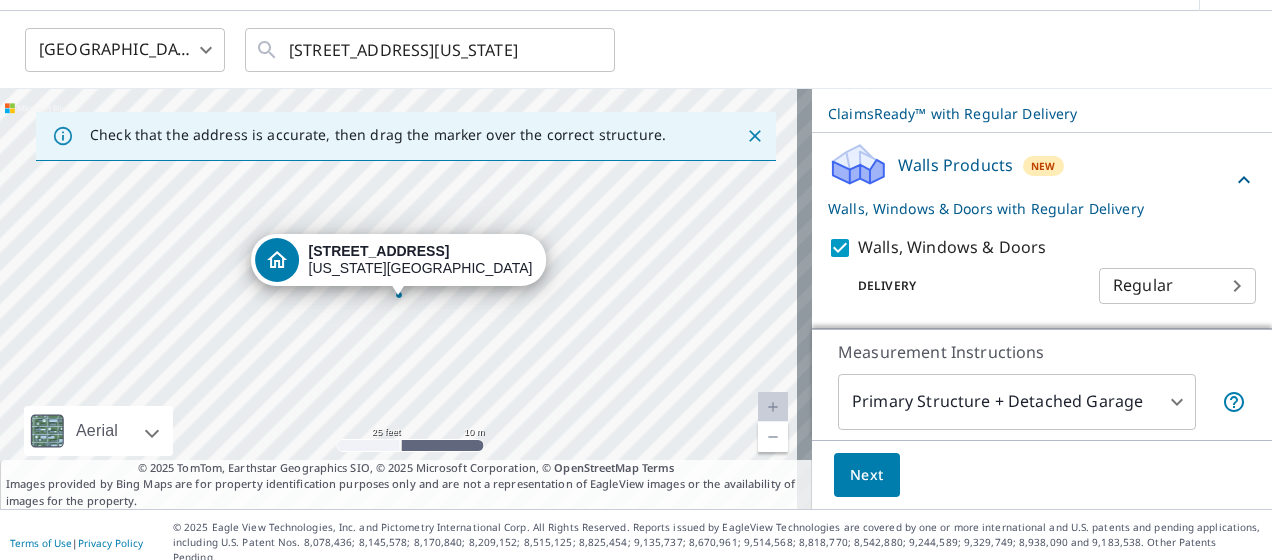 click on "Next" at bounding box center [867, 475] 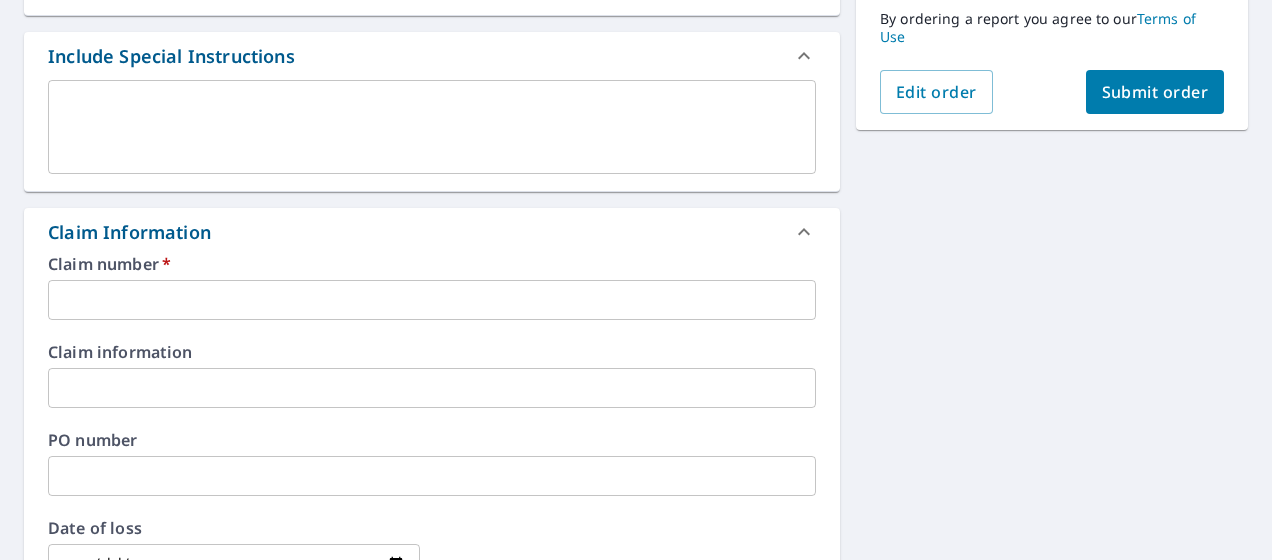 scroll, scrollTop: 562, scrollLeft: 0, axis: vertical 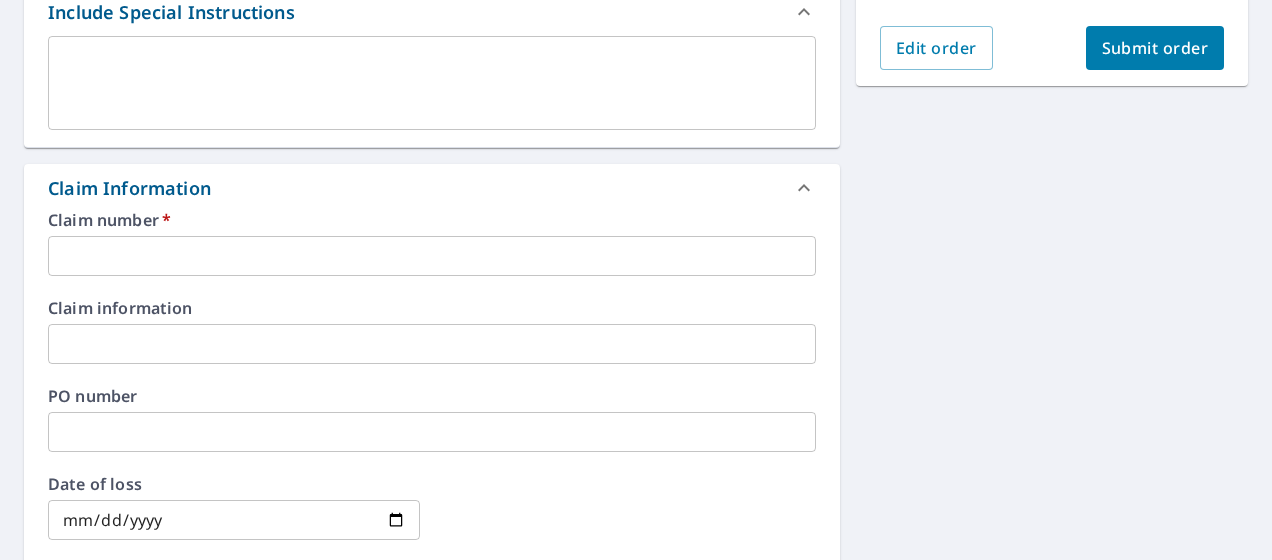 click at bounding box center [432, 256] 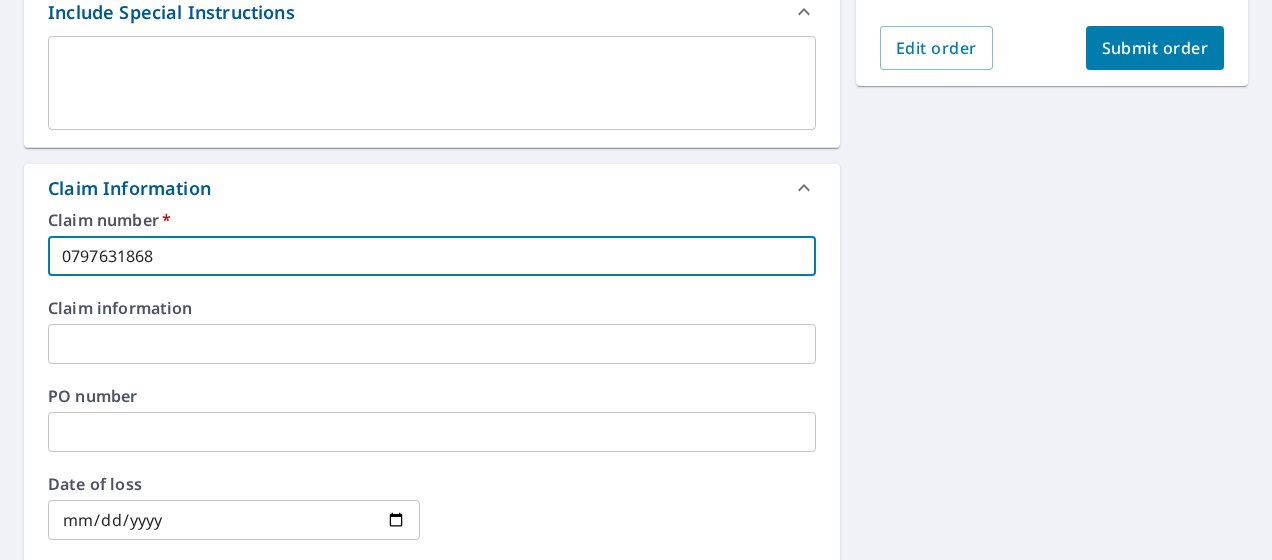 type on "0797631868" 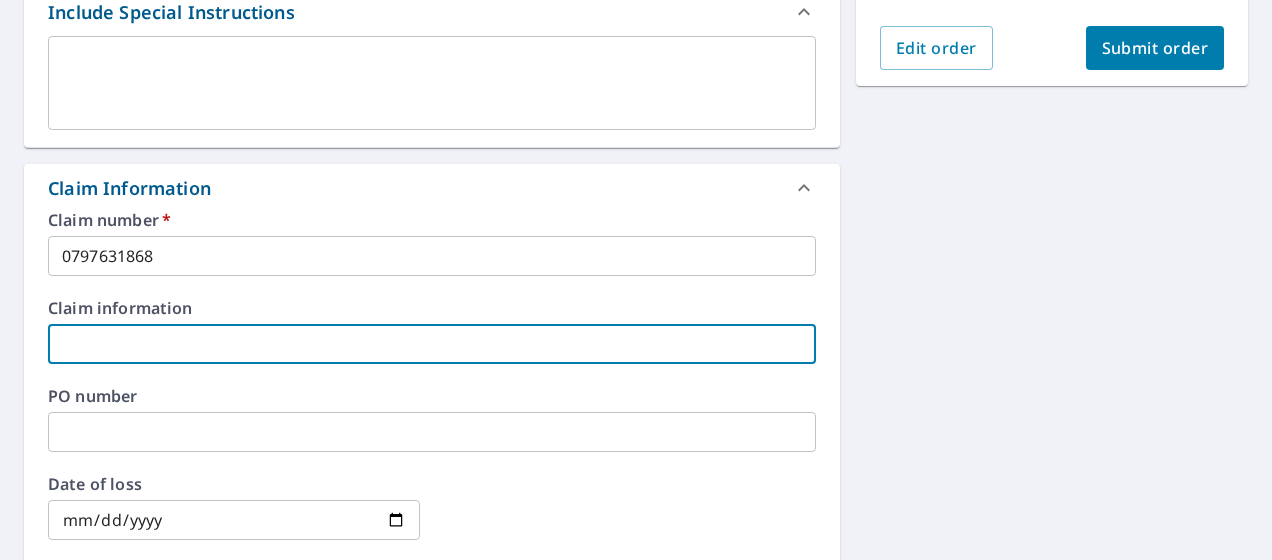 click at bounding box center (432, 432) 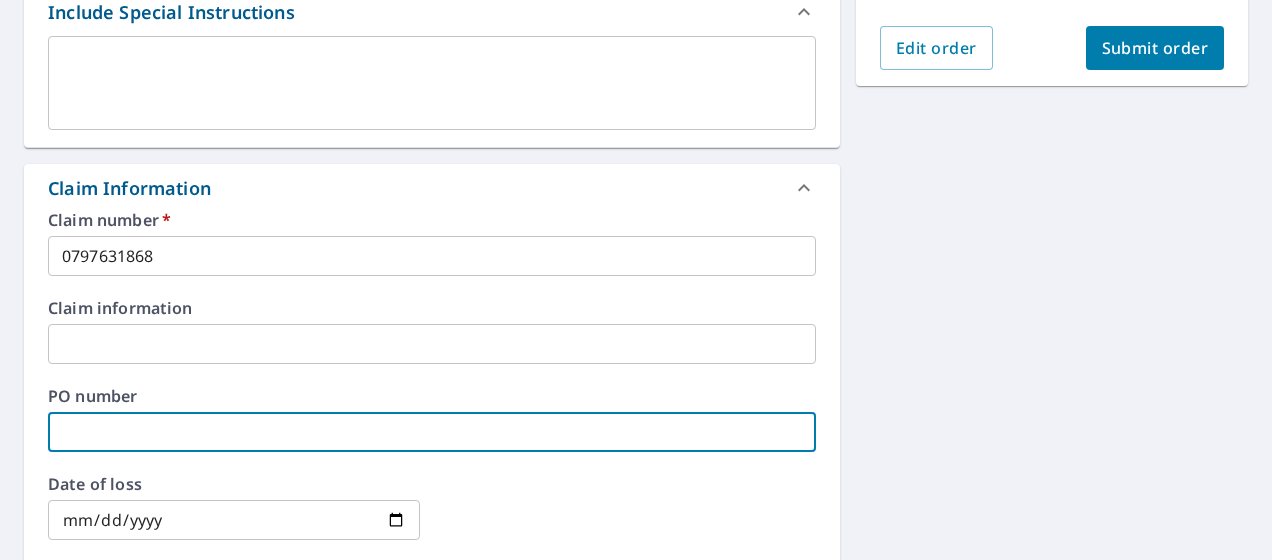 click on "Claim number   * 0797631868 ​ Claim information ​ PO number ​ Date of loss ​ Cat ID ​" at bounding box center (432, 91) 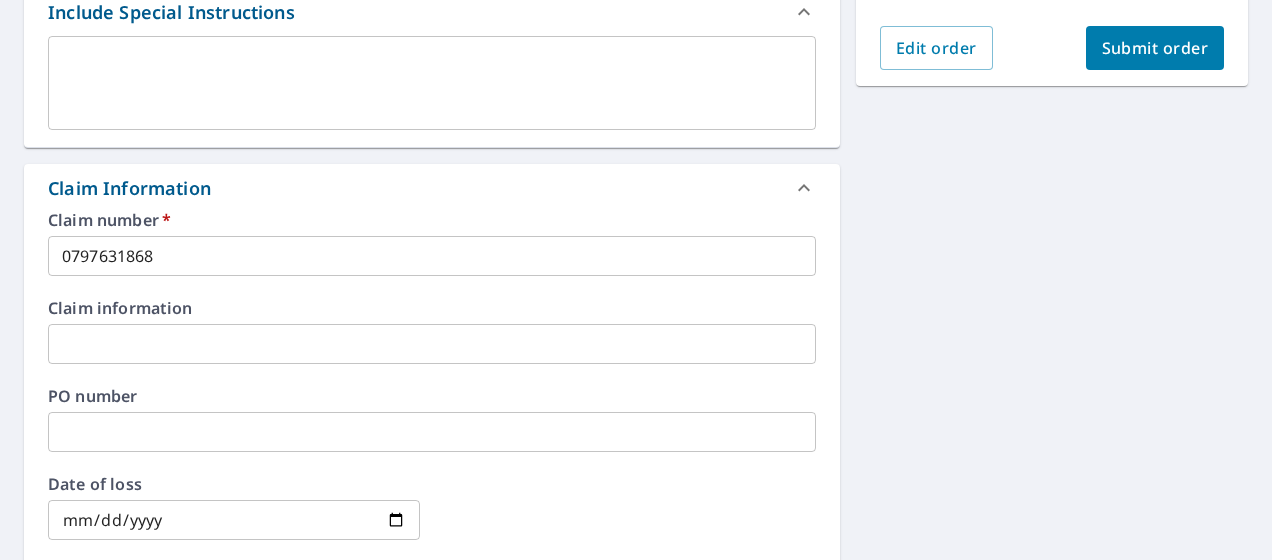 click at bounding box center [432, 344] 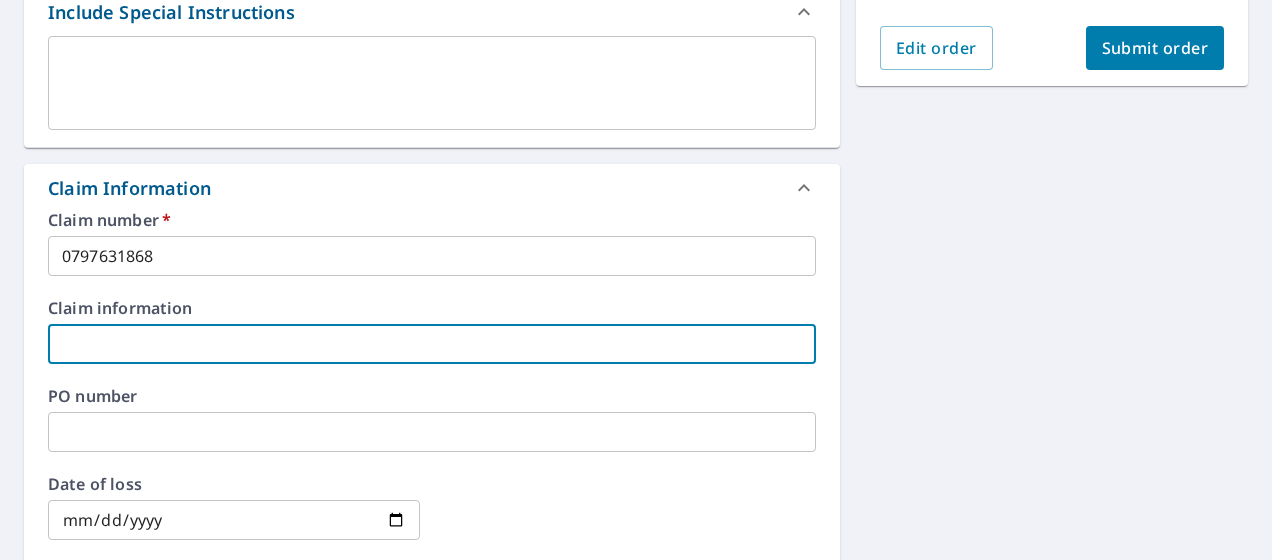paste on "[STREET_ADDRESS][US_STATE]" 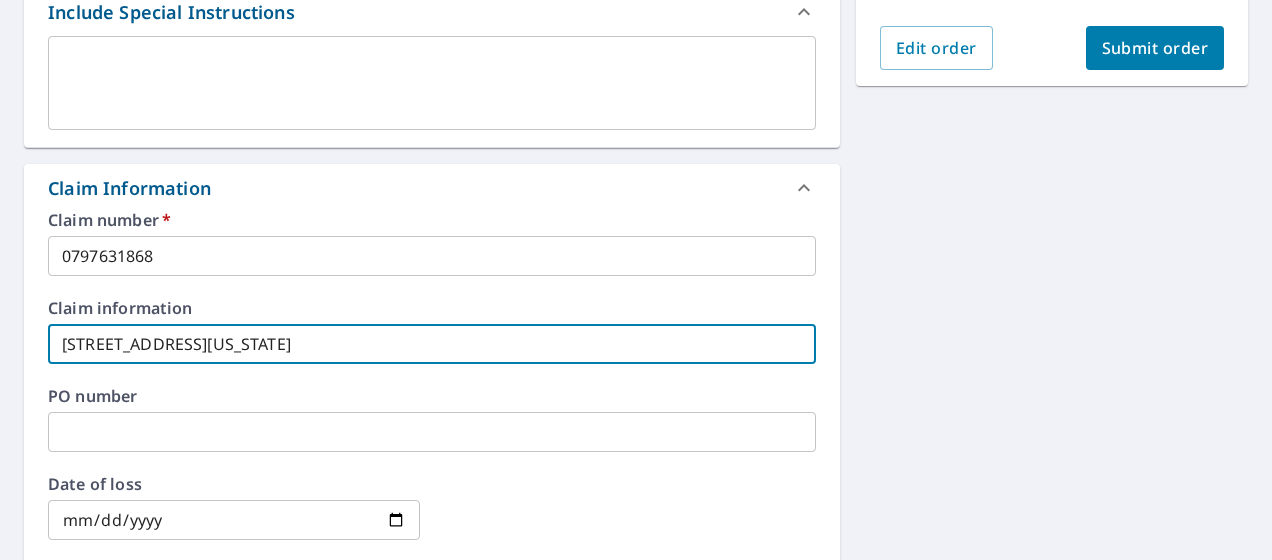 drag, startPoint x: 514, startPoint y: 348, endPoint x: 429, endPoint y: 349, distance: 85.00588 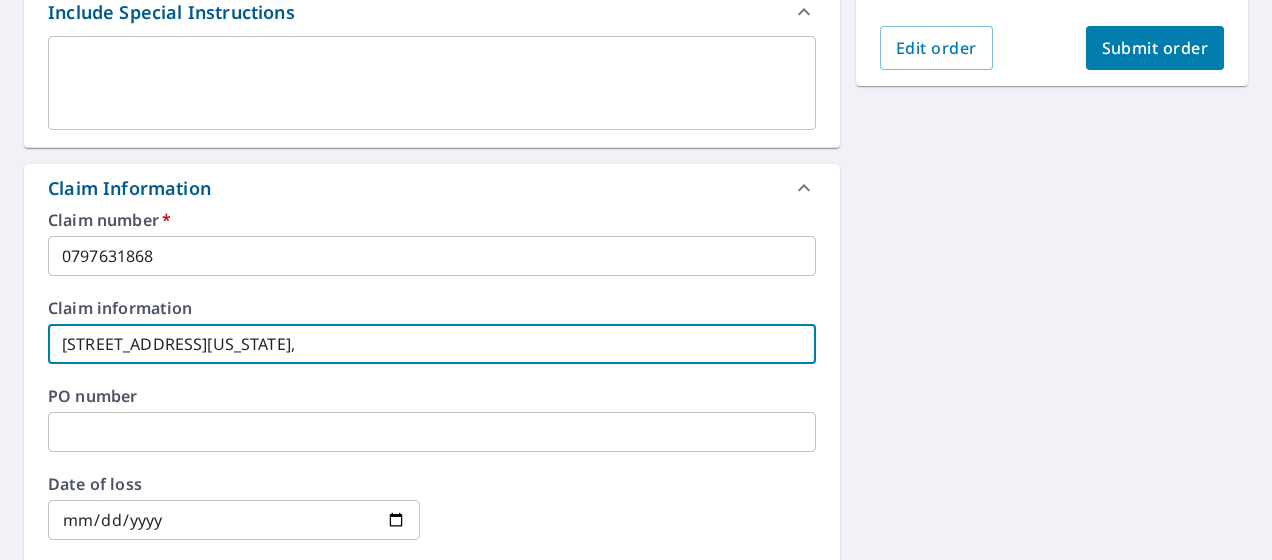 type on "[STREET_ADDRESS][US_STATE]," 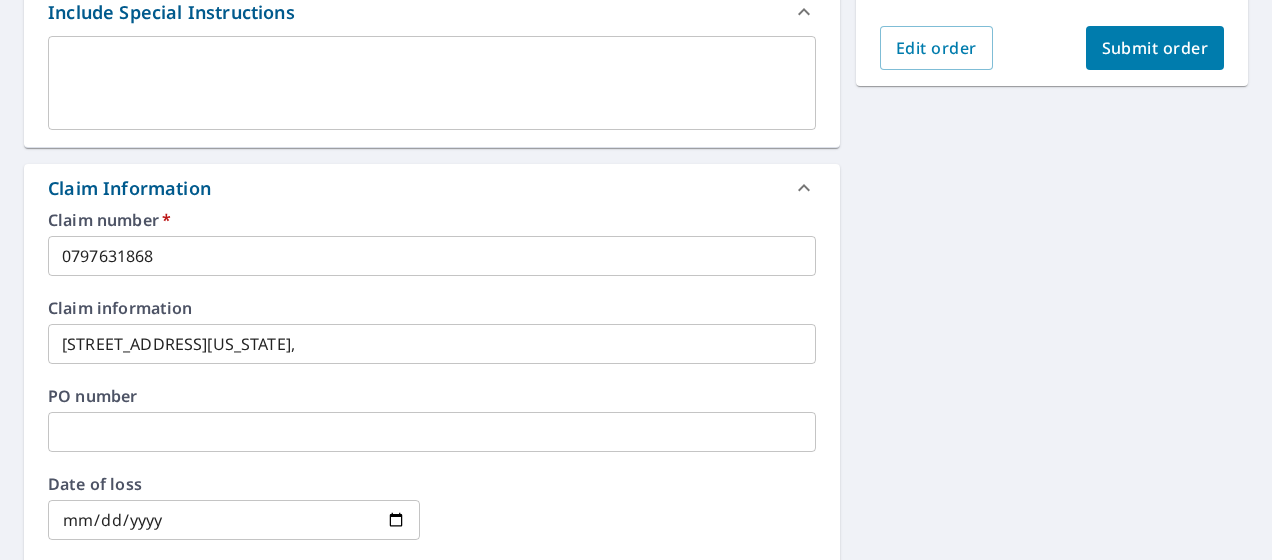 click on "Claim number   * 0797631868 ​ Claim information [STREET_ADDRESS][US_STATE], ​ PO number ​ Date of loss ​ Cat ID ​" at bounding box center (432, 91) 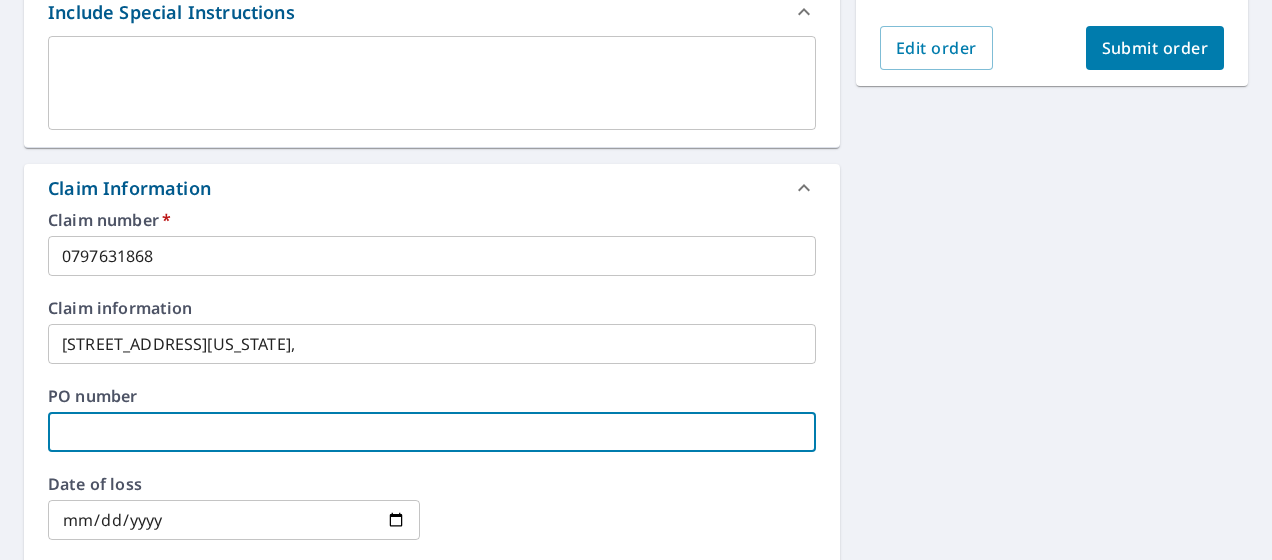 paste on "73120-8701" 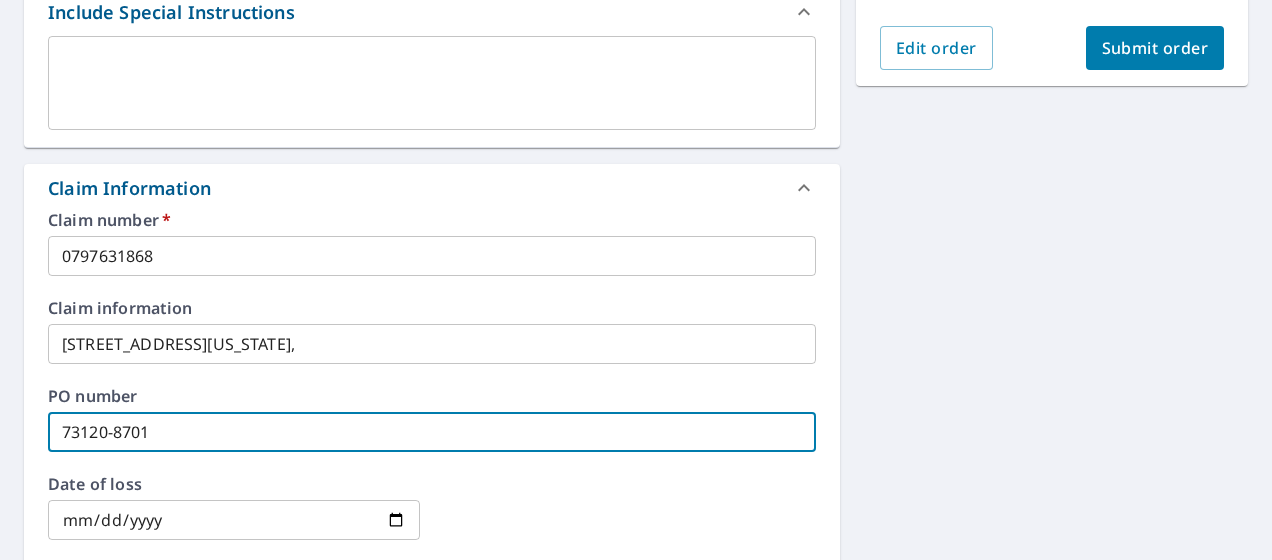 type on "73120-8701" 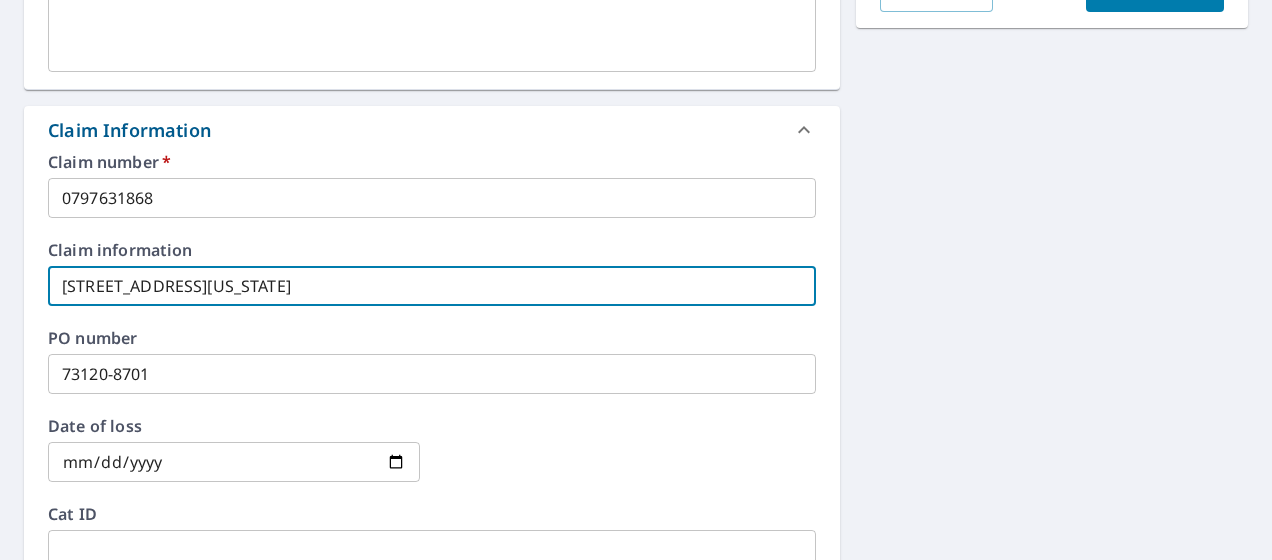 scroll, scrollTop: 662, scrollLeft: 0, axis: vertical 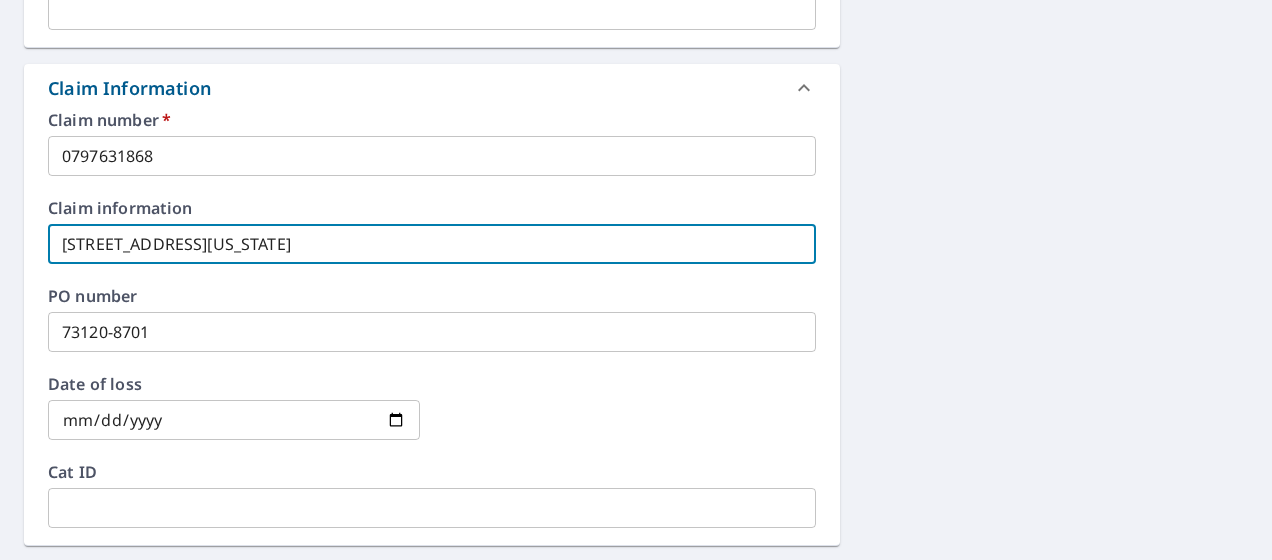 type on "[STREET_ADDRESS][US_STATE]" 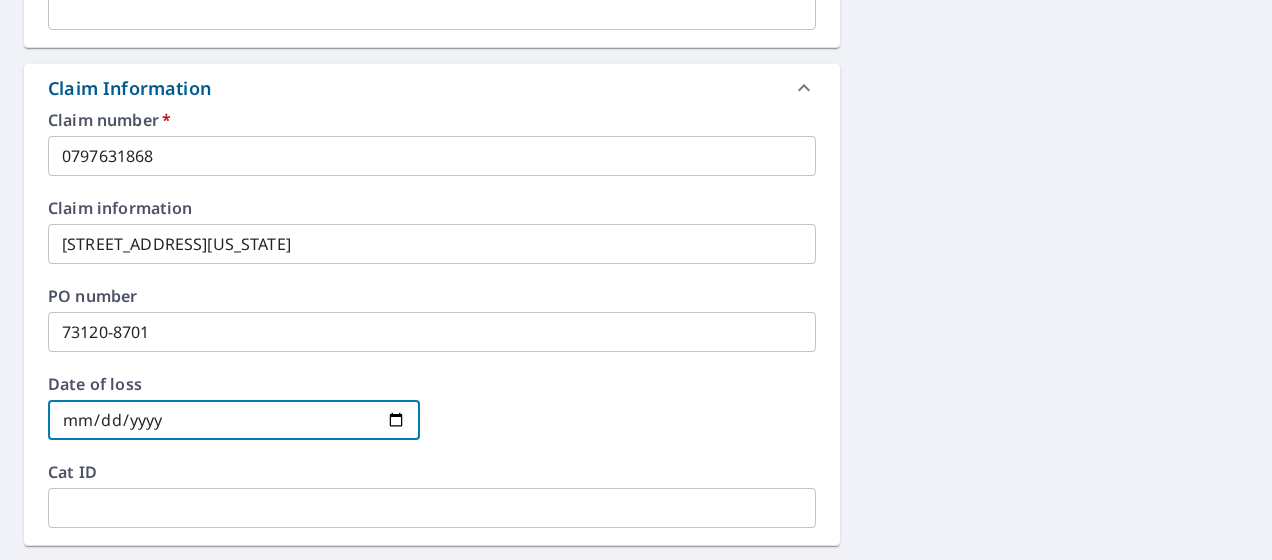 click at bounding box center [234, 420] 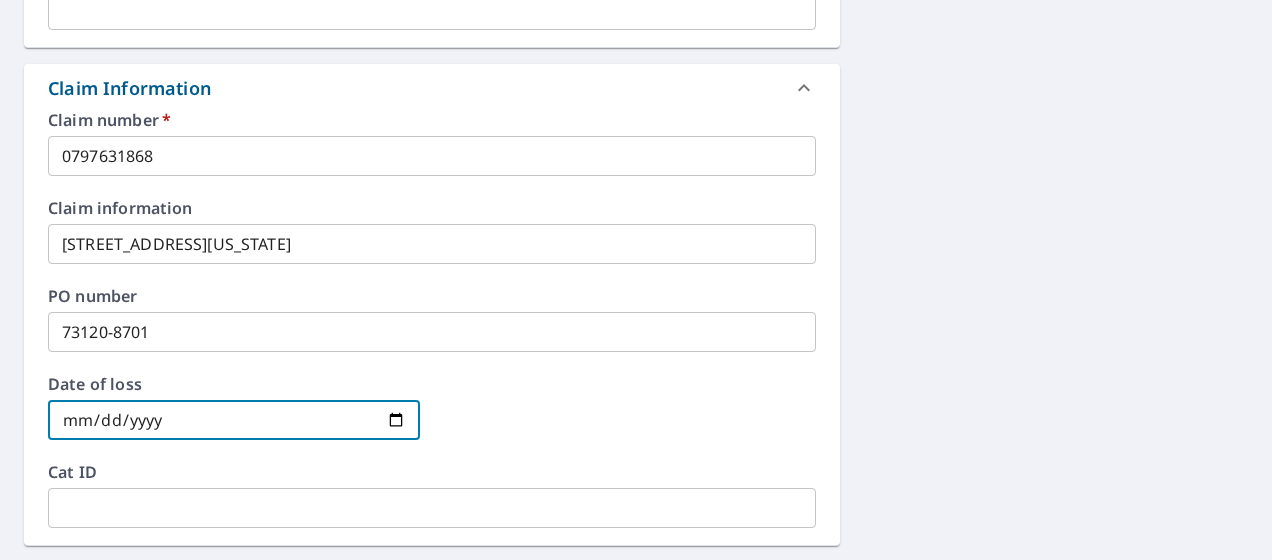 click at bounding box center [234, 420] 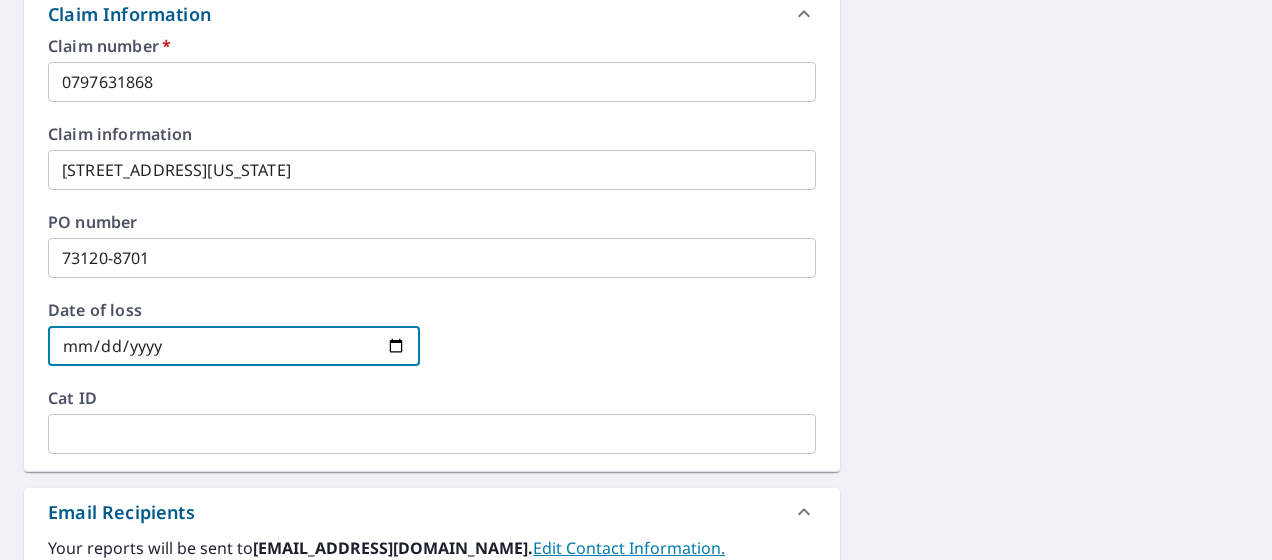 scroll, scrollTop: 862, scrollLeft: 0, axis: vertical 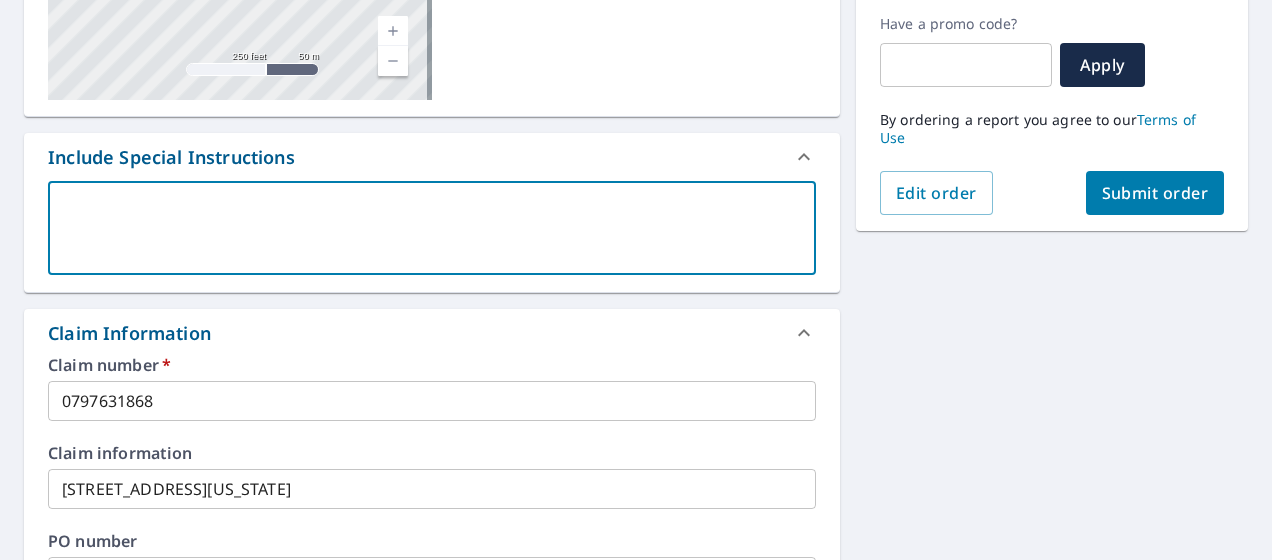 click at bounding box center [432, 228] 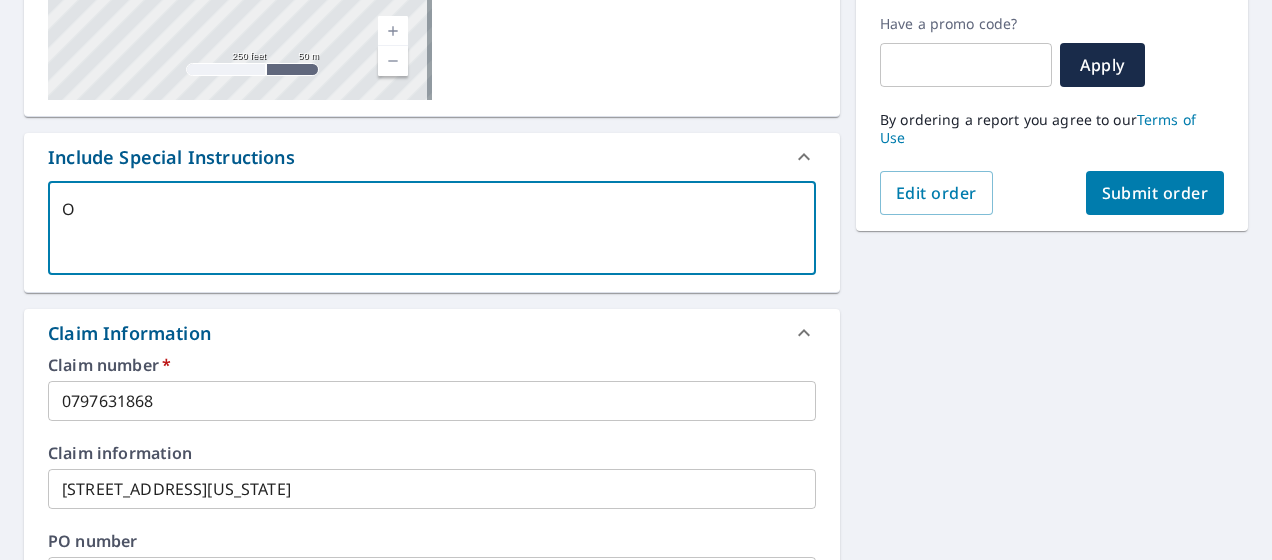 type on "Ot" 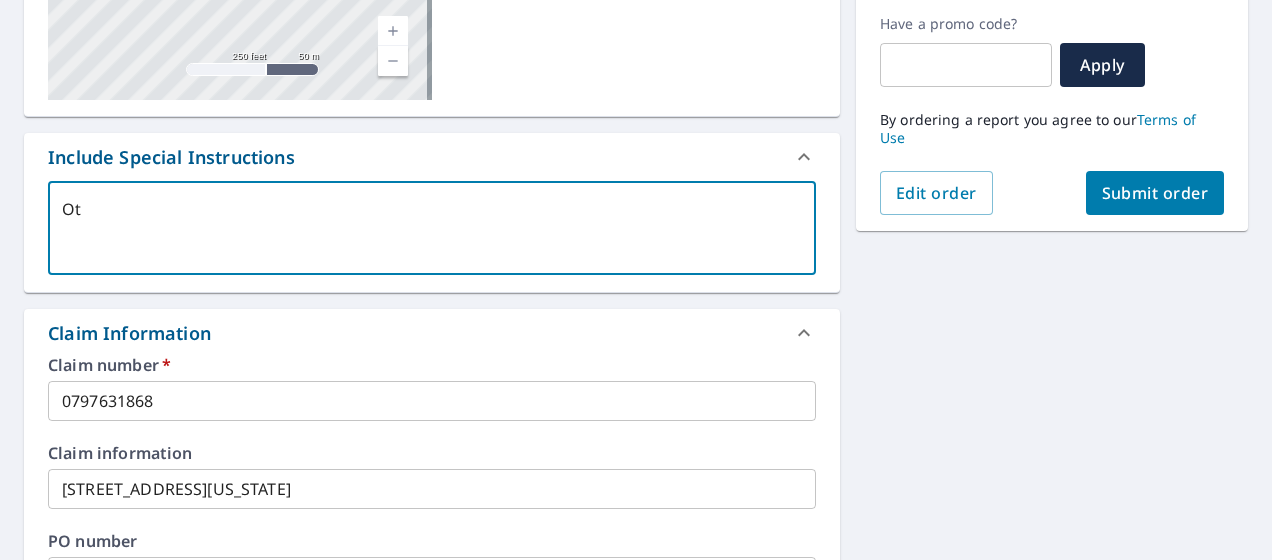 type on "Oth" 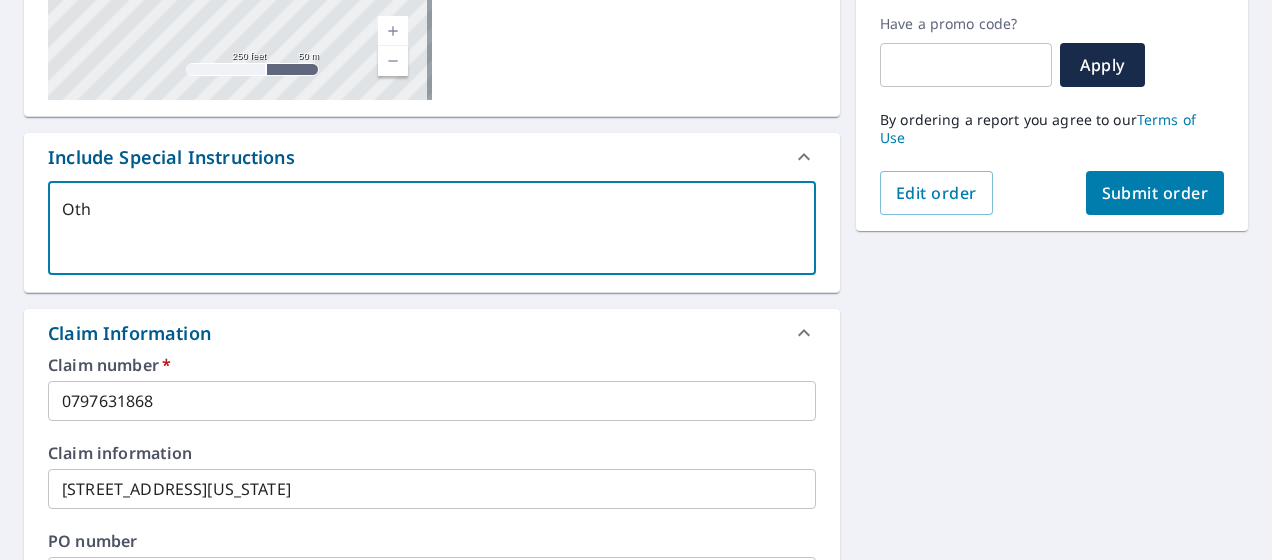 type on "Othe" 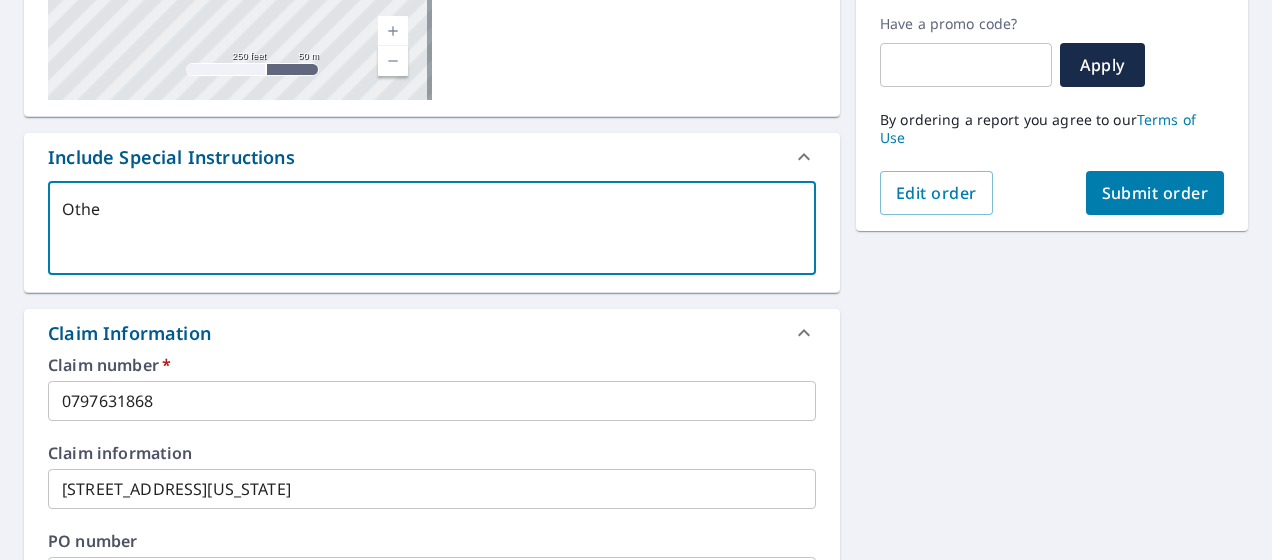 type on "x" 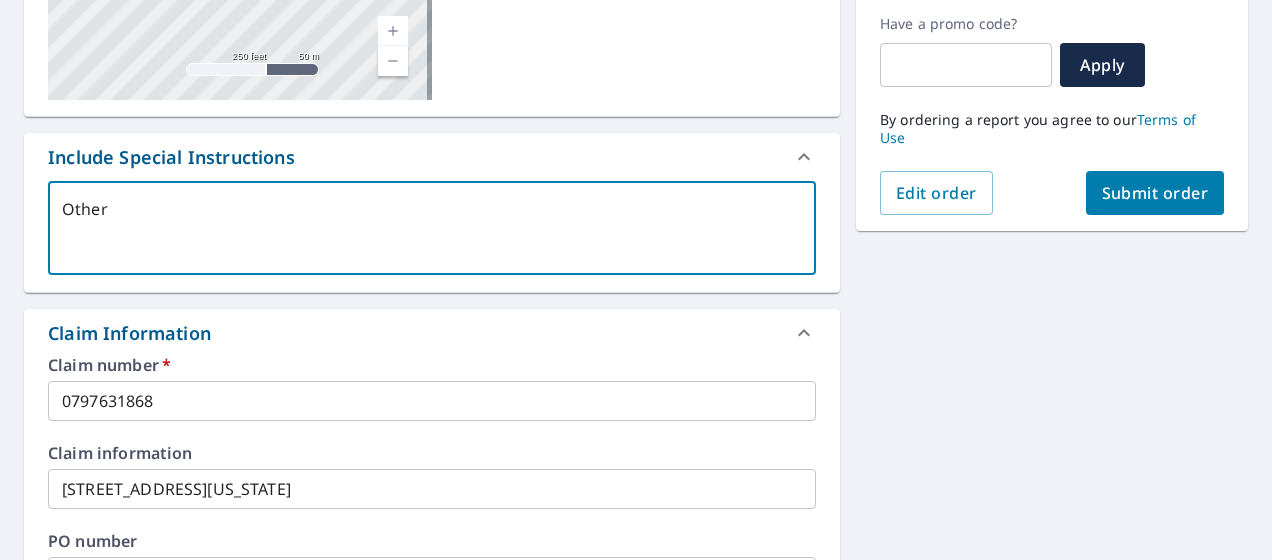 type on "Other" 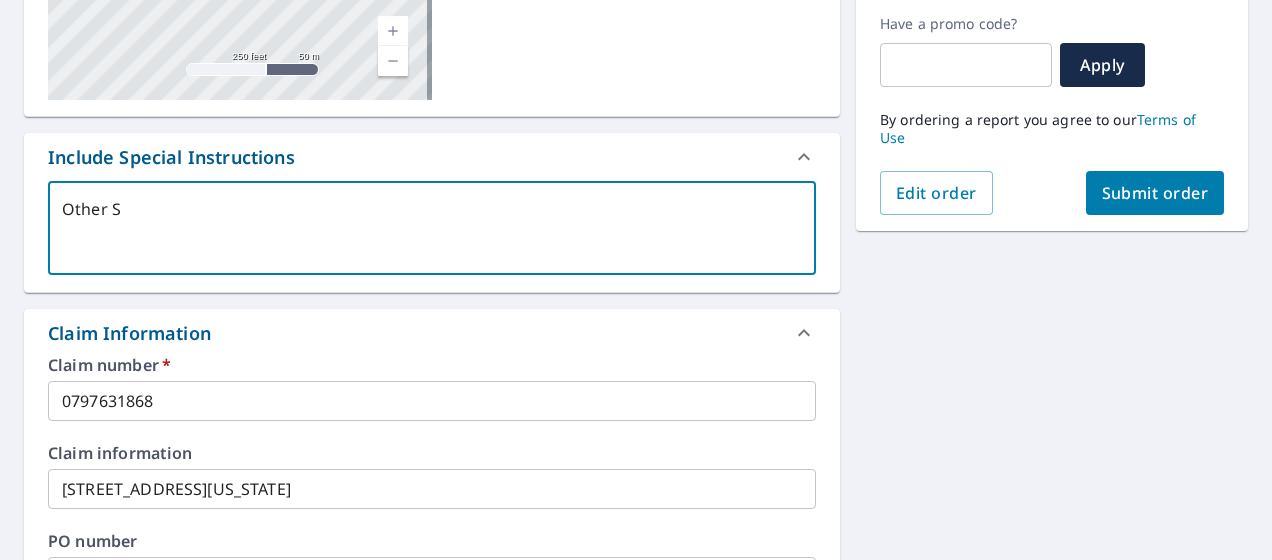 type on "Other St" 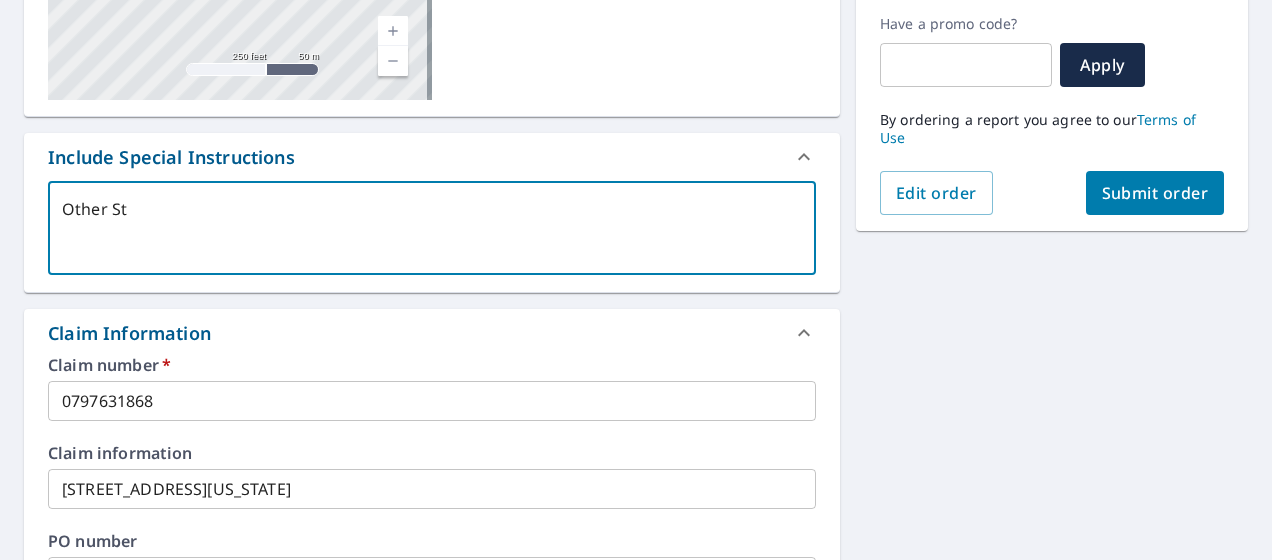 type on "Other Str" 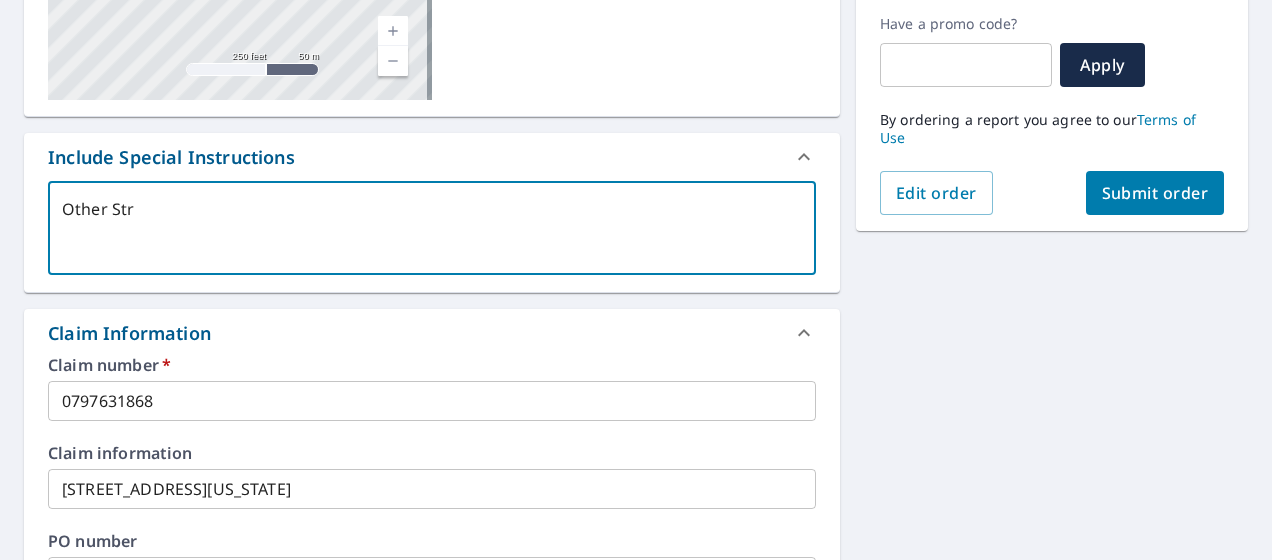 type on "Other Stru" 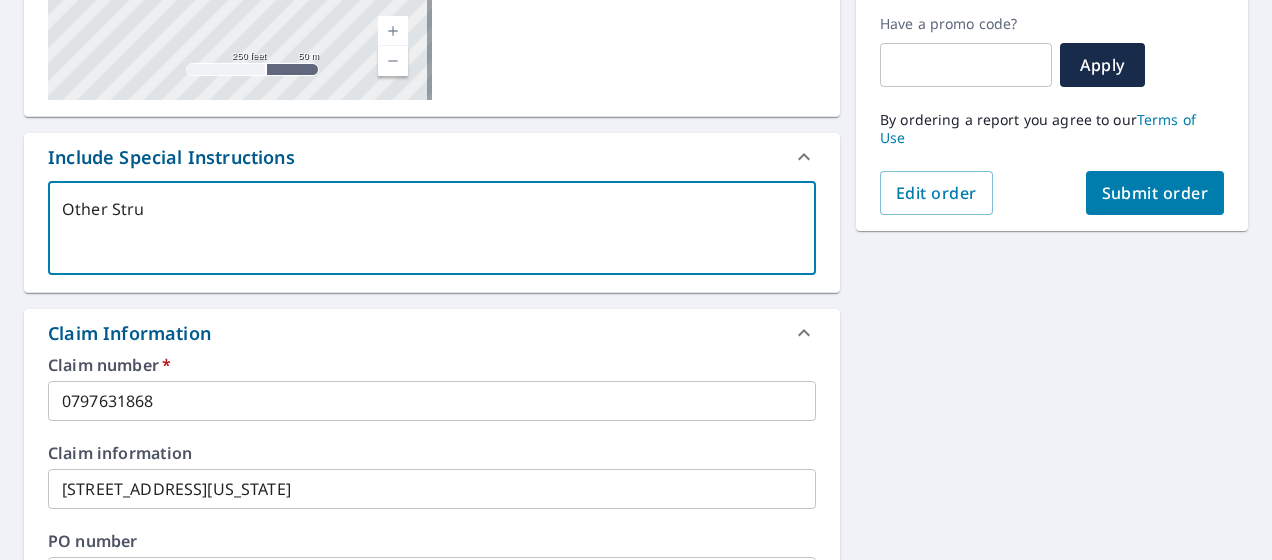 type on "x" 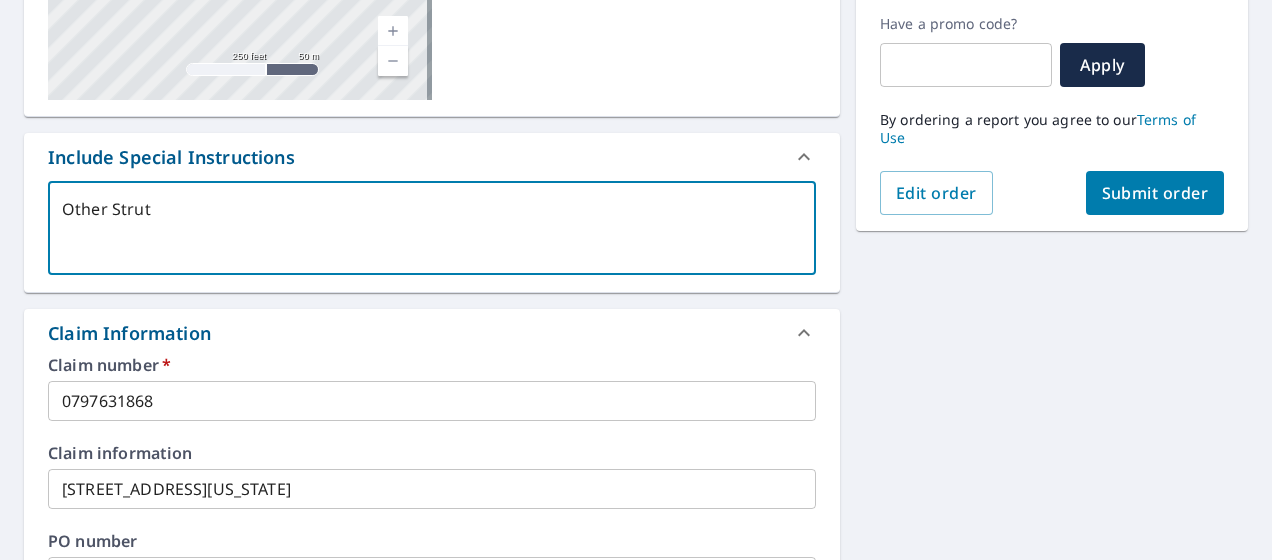 type on "Other Strutu" 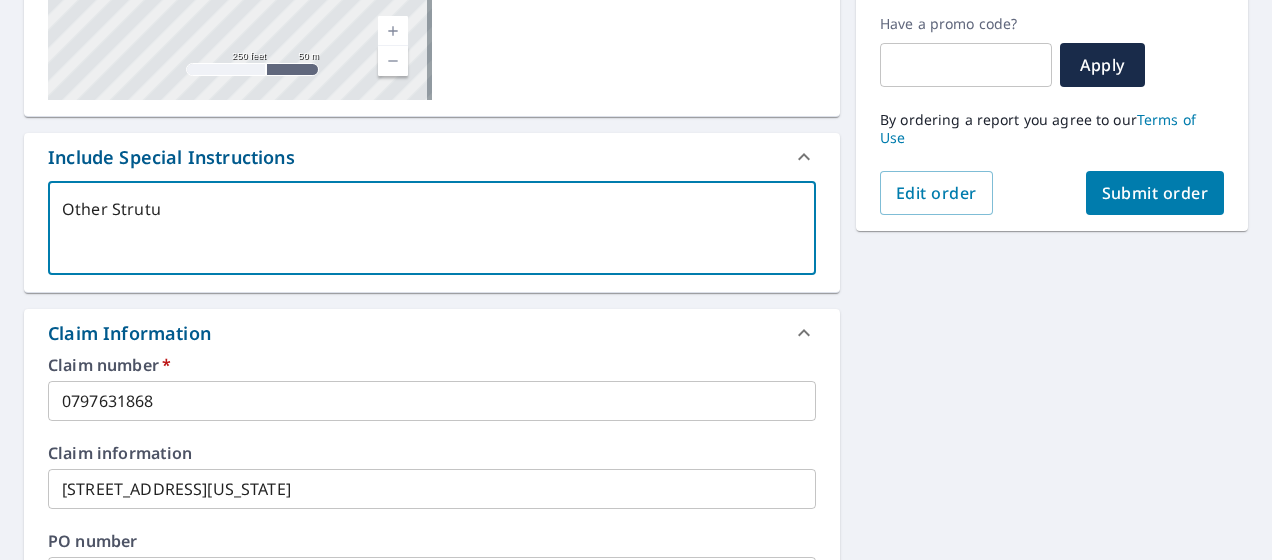 type on "Other Strutur" 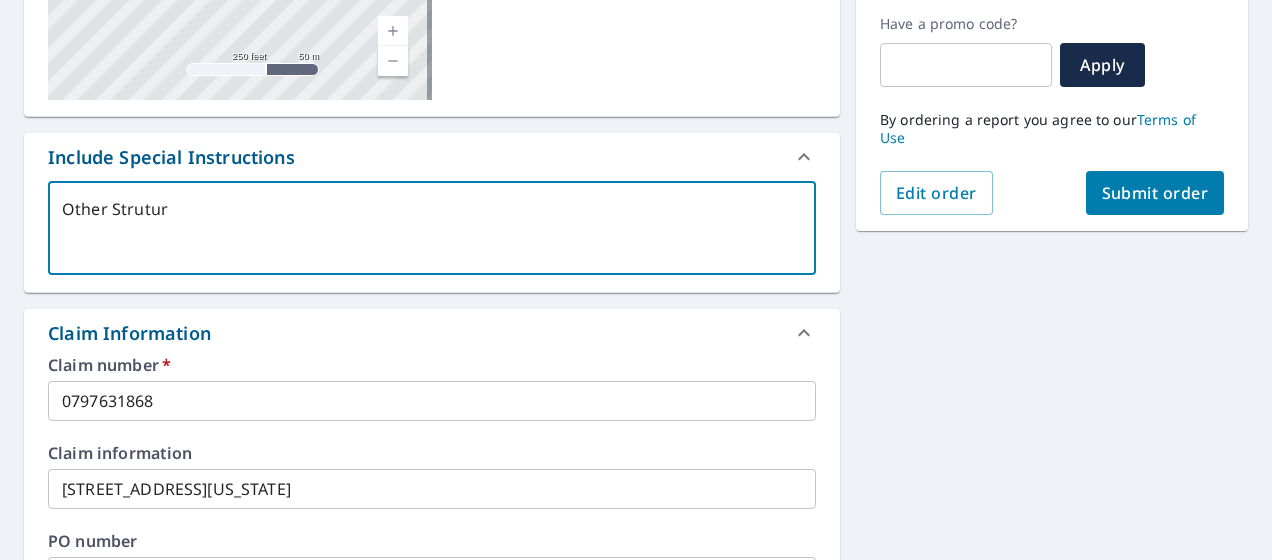 type on "Other Struture" 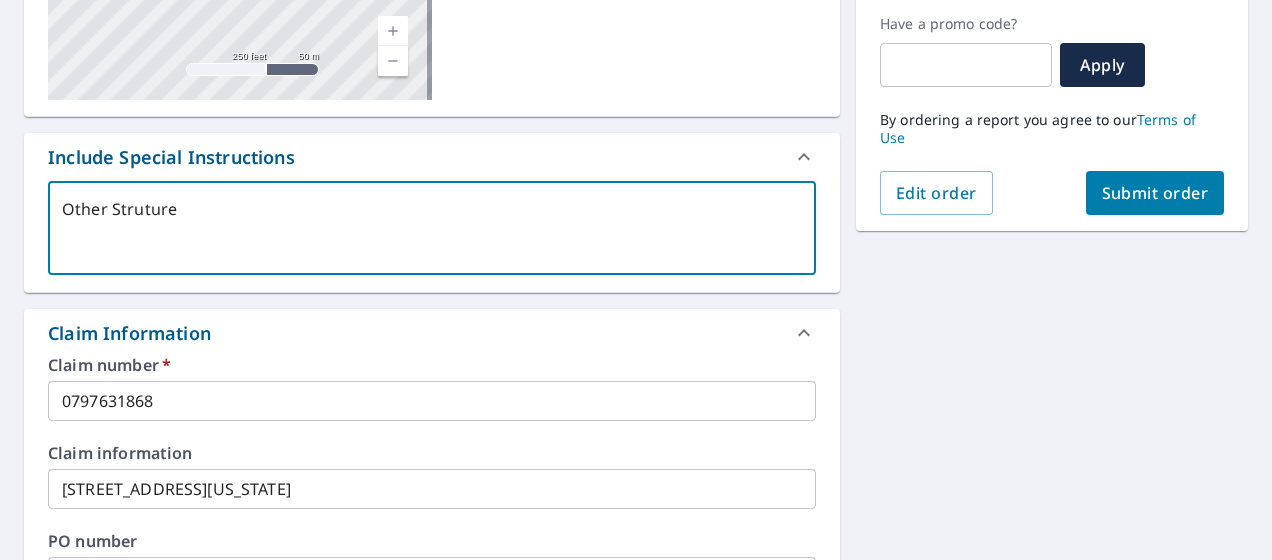 type on "Other Struture" 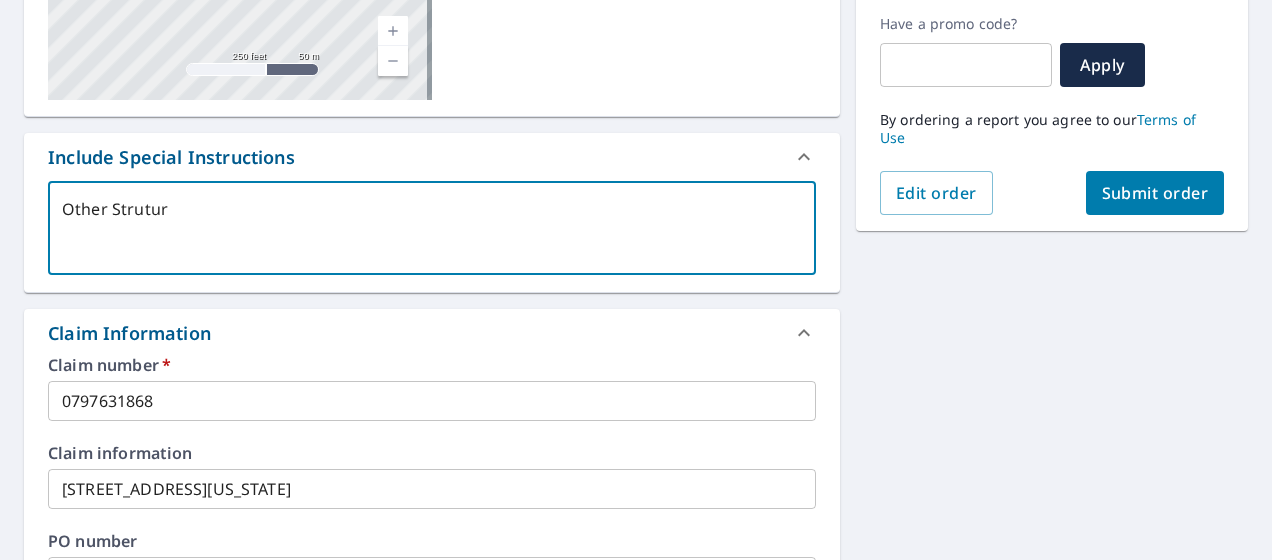 type on "Other Strutu" 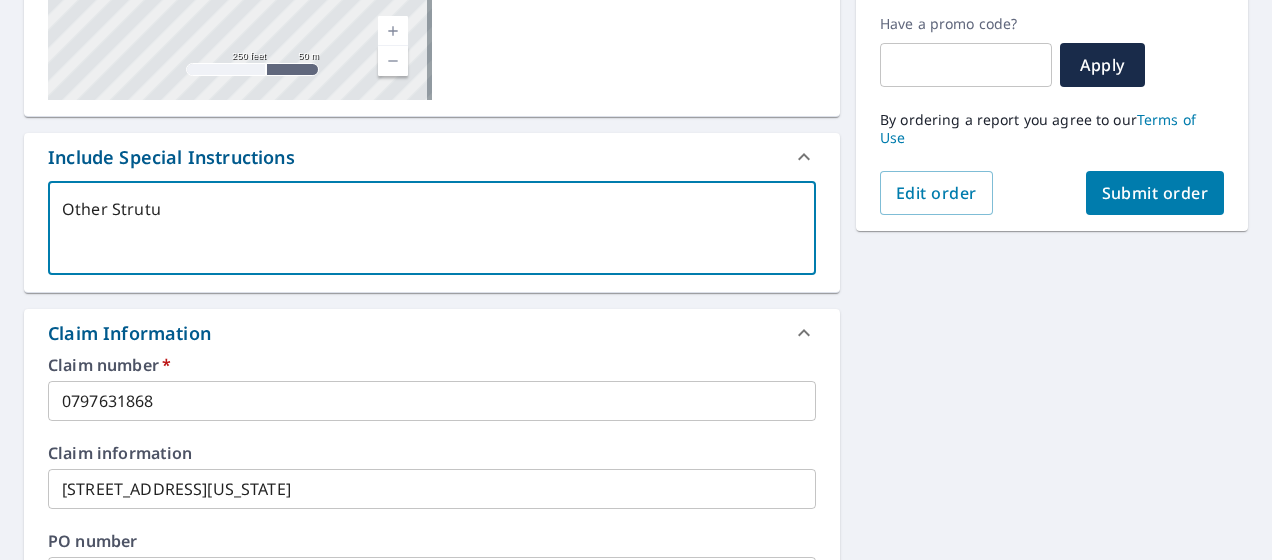 type on "Other Strut" 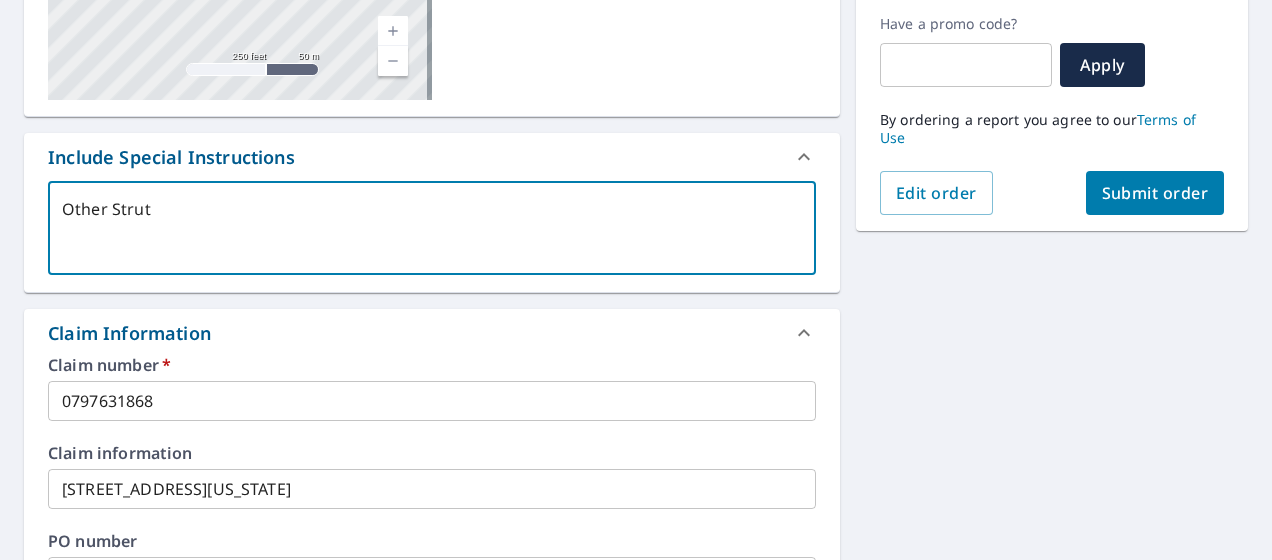 type on "Other Stru" 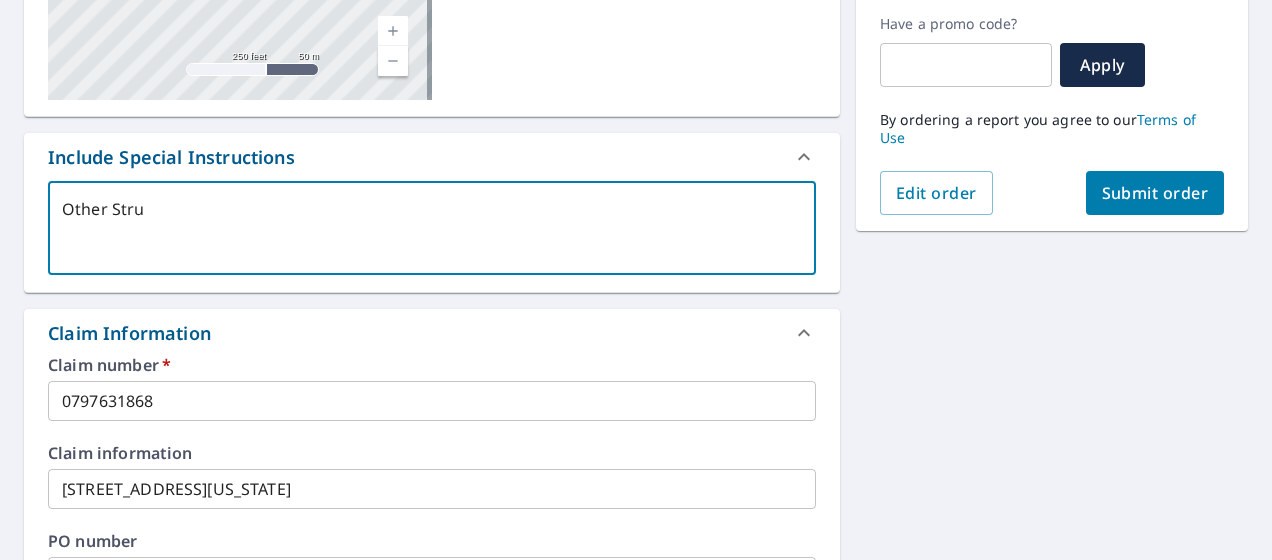 type on "Other Struc" 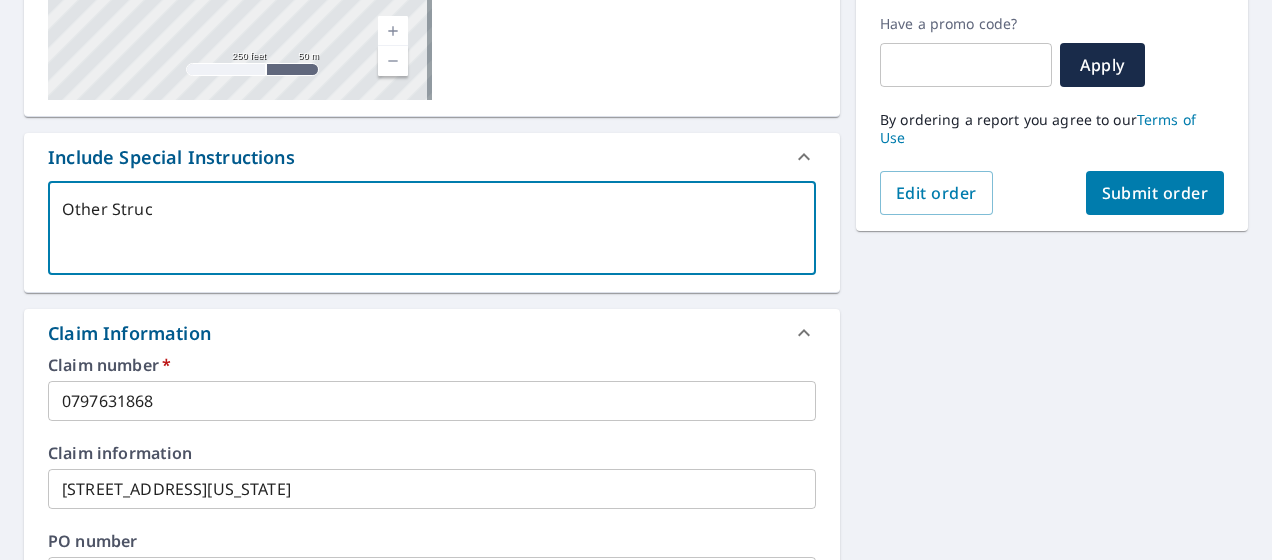 type on "Other Struct" 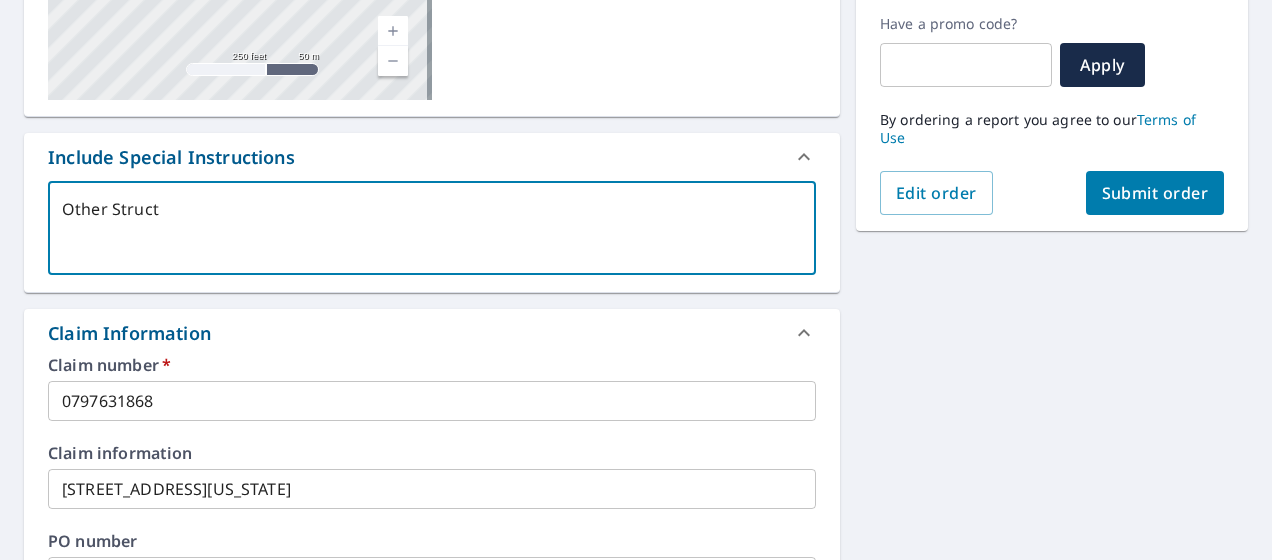 type on "Other Structu" 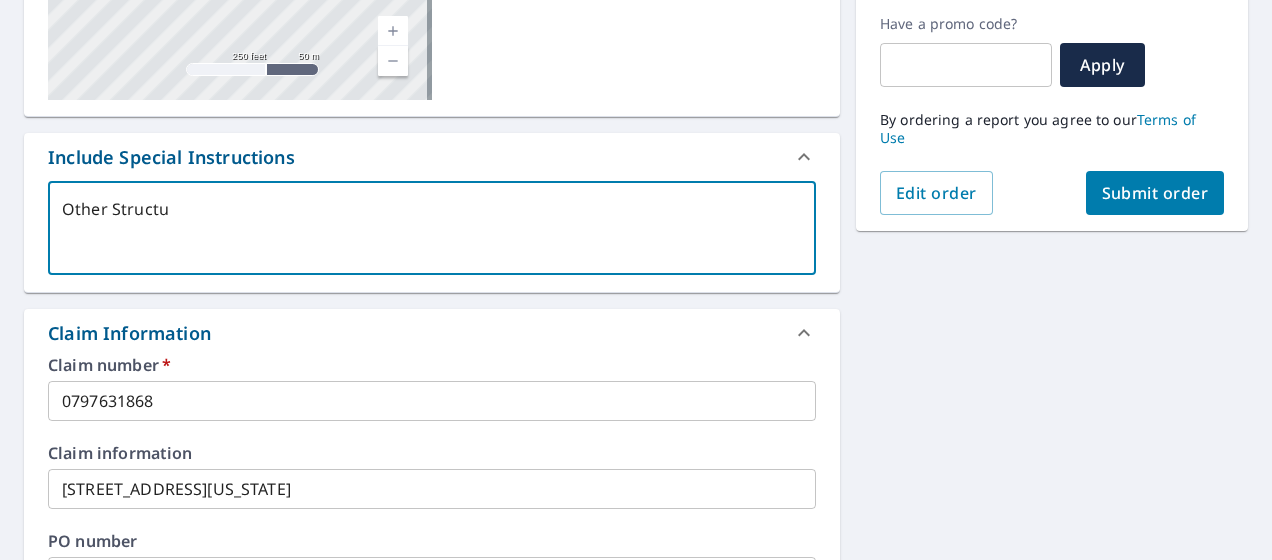 type on "Other Structur" 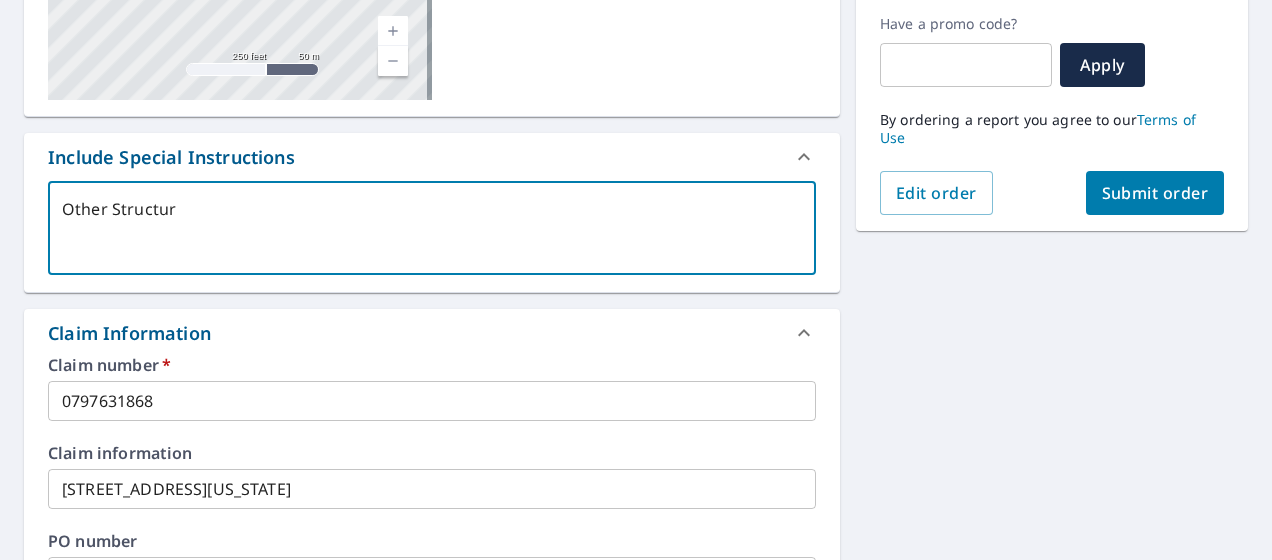 type on "Other Structure" 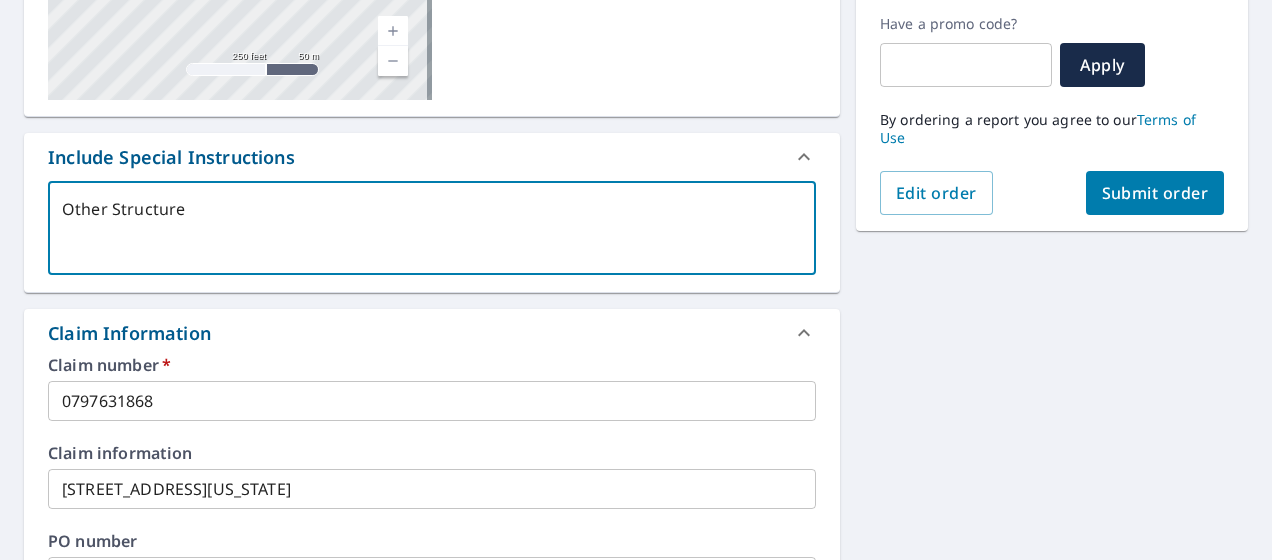 type on "Other Structure" 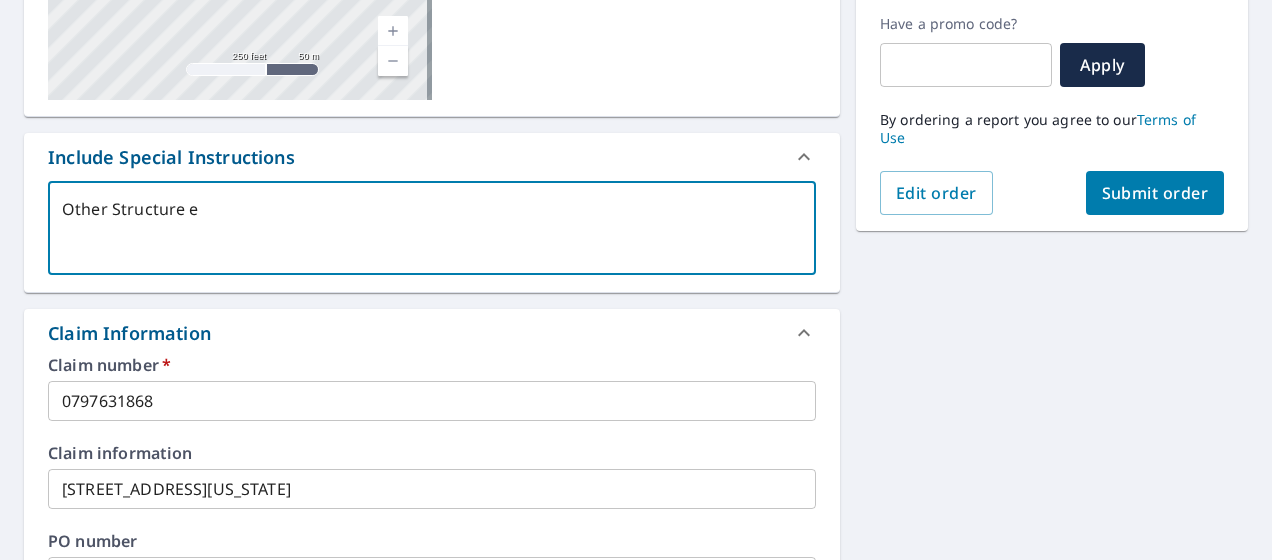 type on "Other Structure ea" 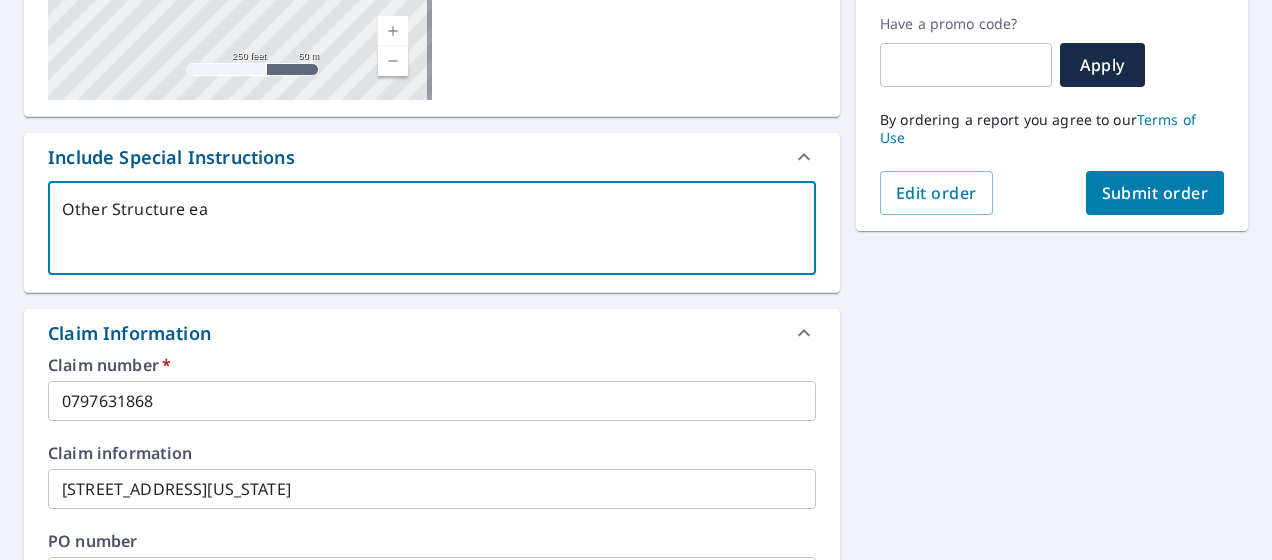 type on "Other Structure eag" 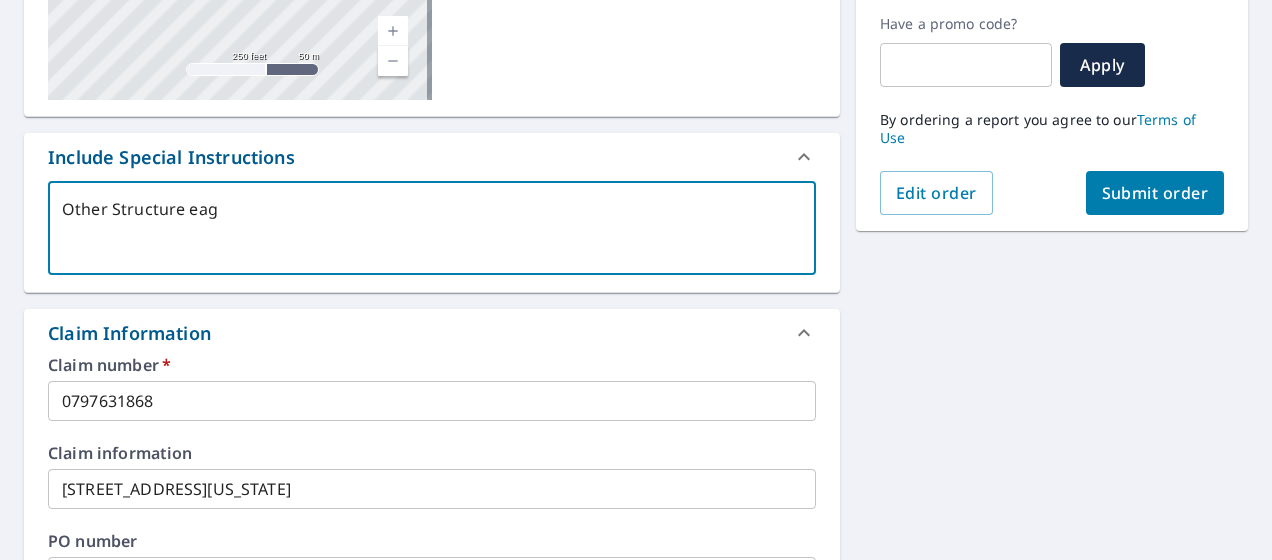 type on "x" 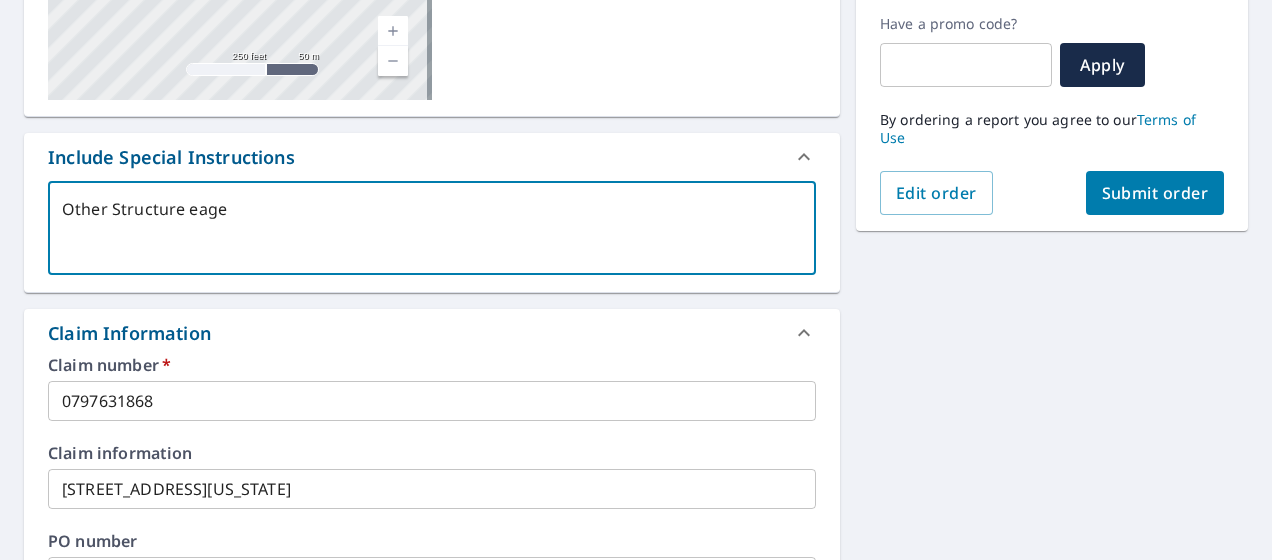 type on "Other Structure eagel" 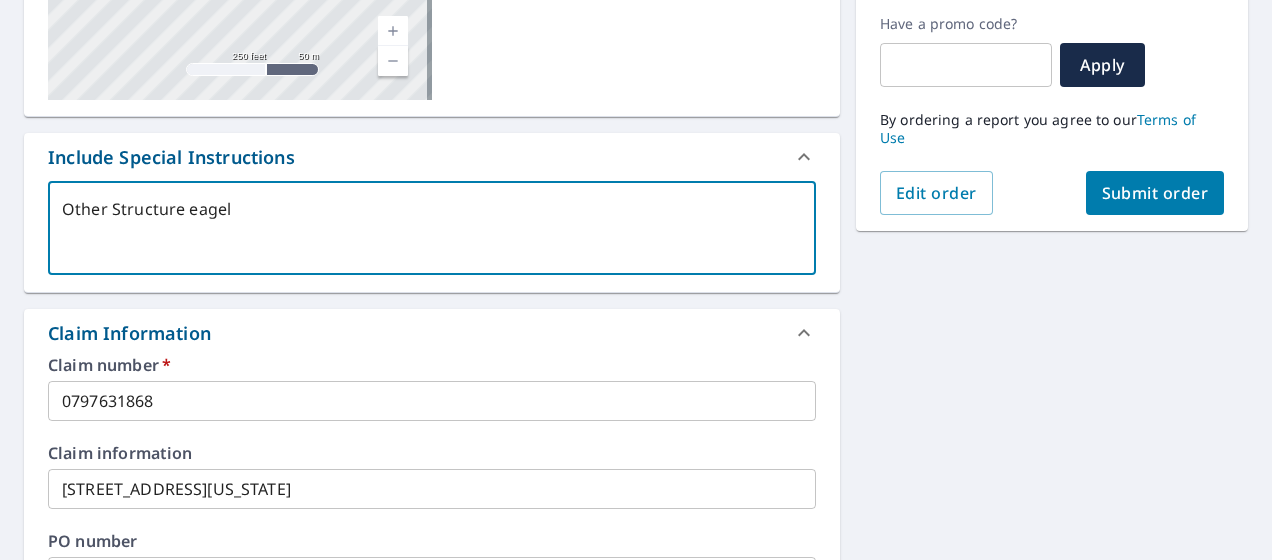 type on "Other Structure eagele" 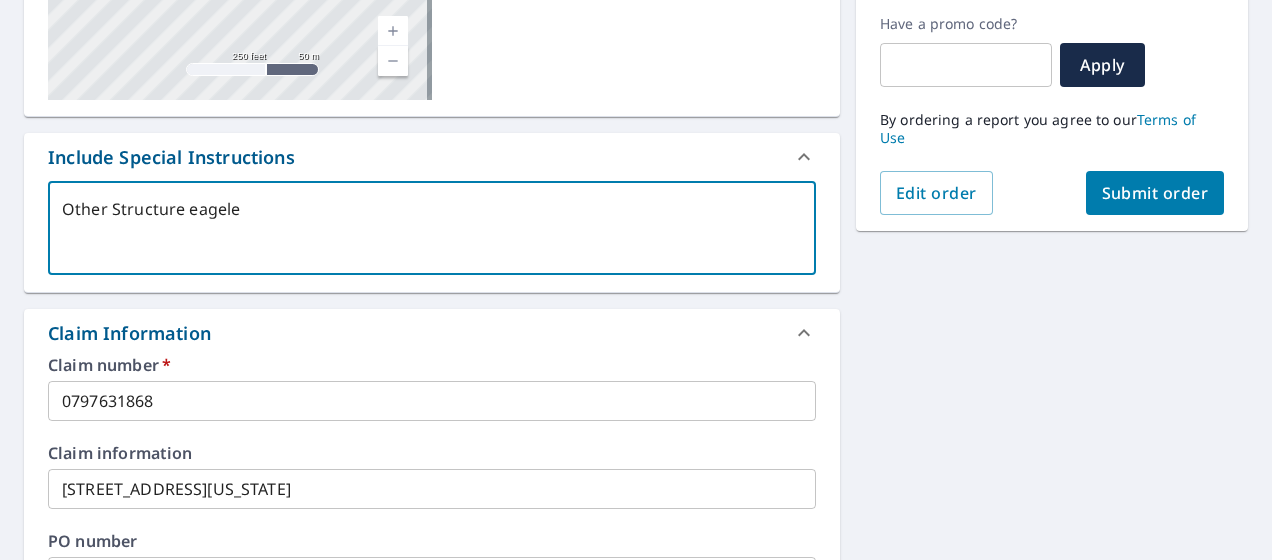 type on "Other Structure eagel" 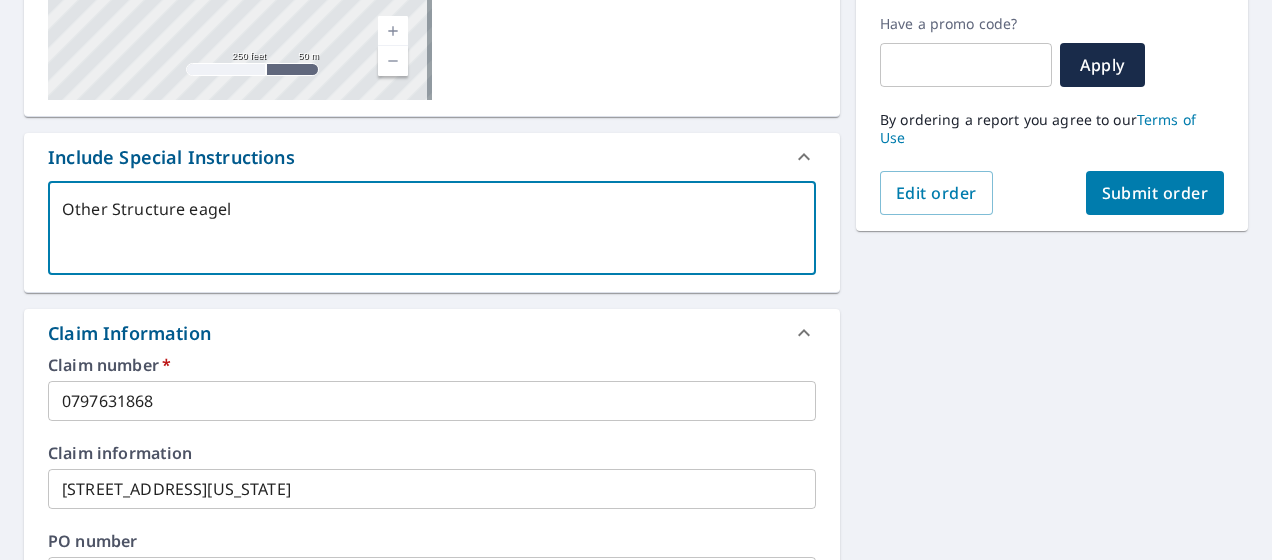 type on "Other Structure eage" 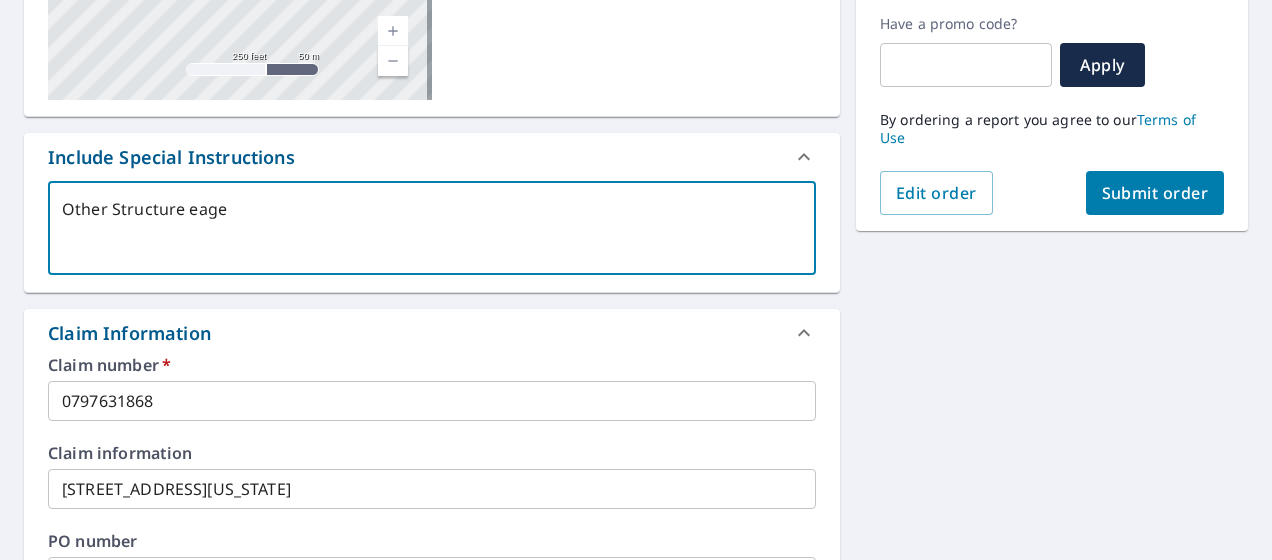 type on "Other Structure eagel" 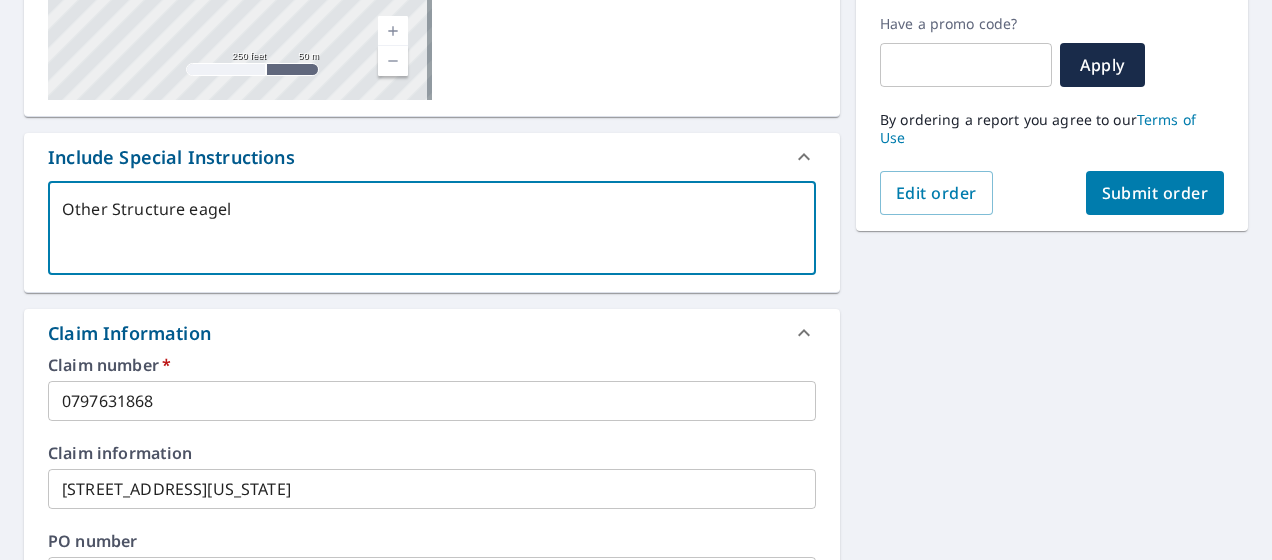 type on "Other Structure eage" 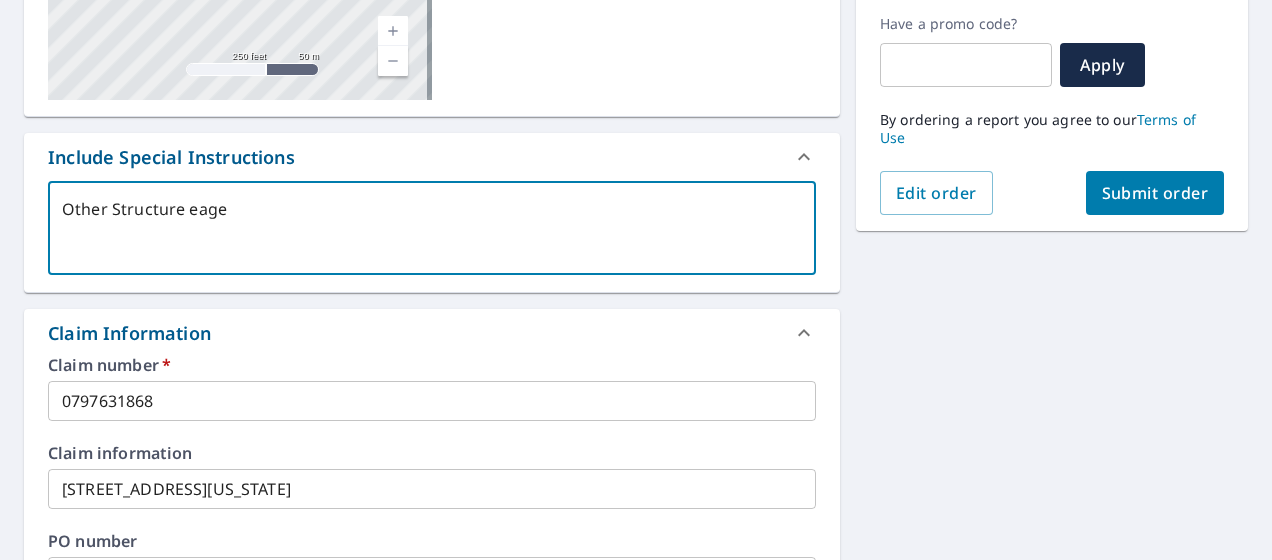type on "Other Structure eag" 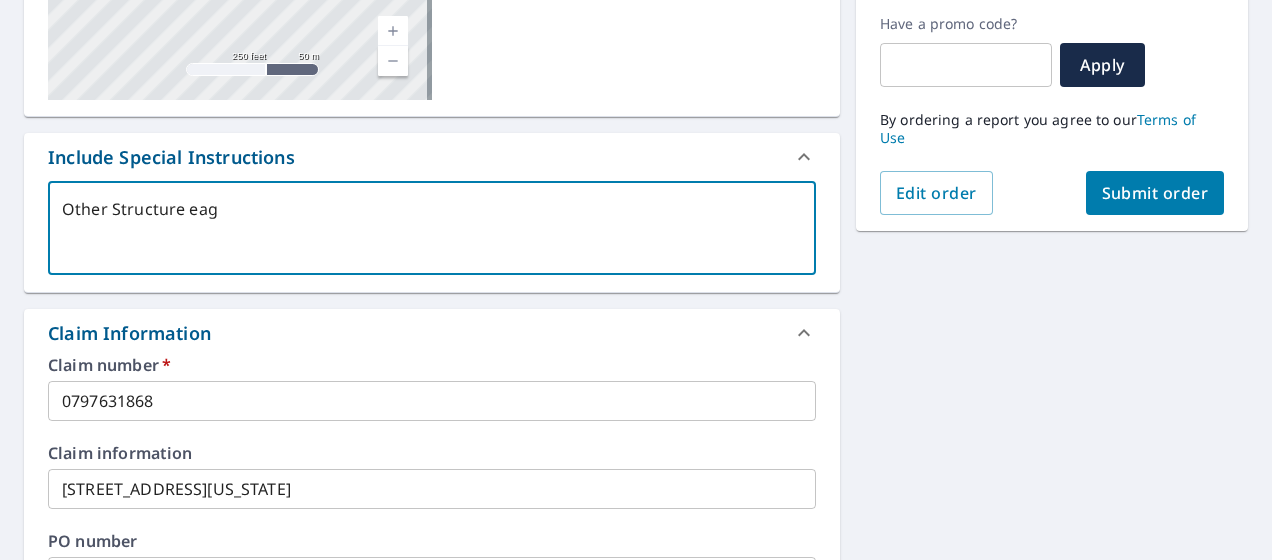 type on "Other Structure eagl" 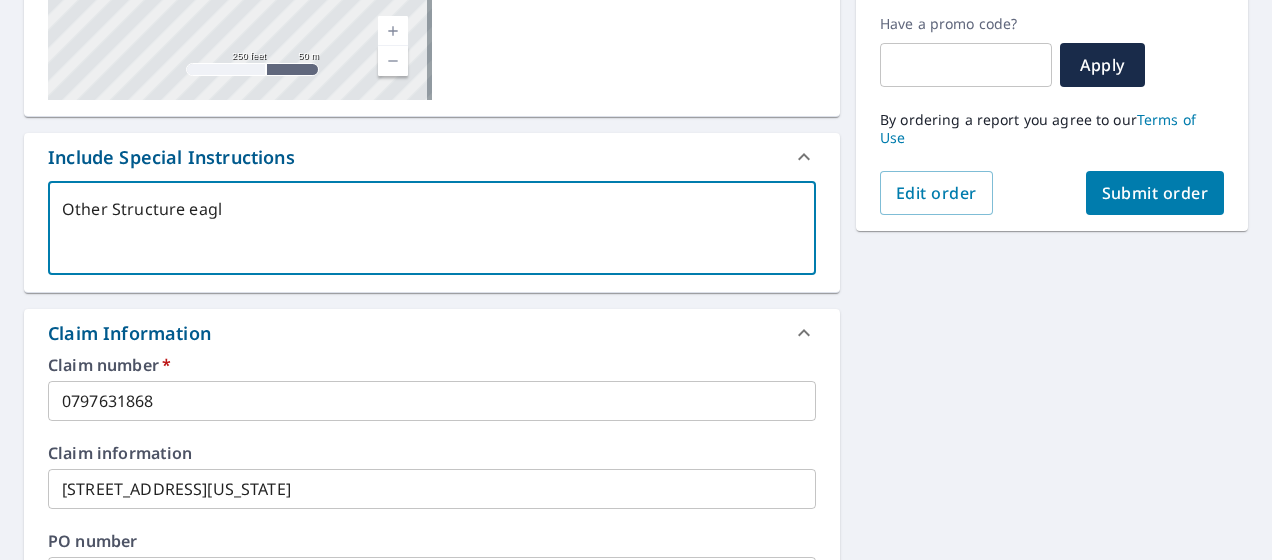 type on "Other Structure eagle" 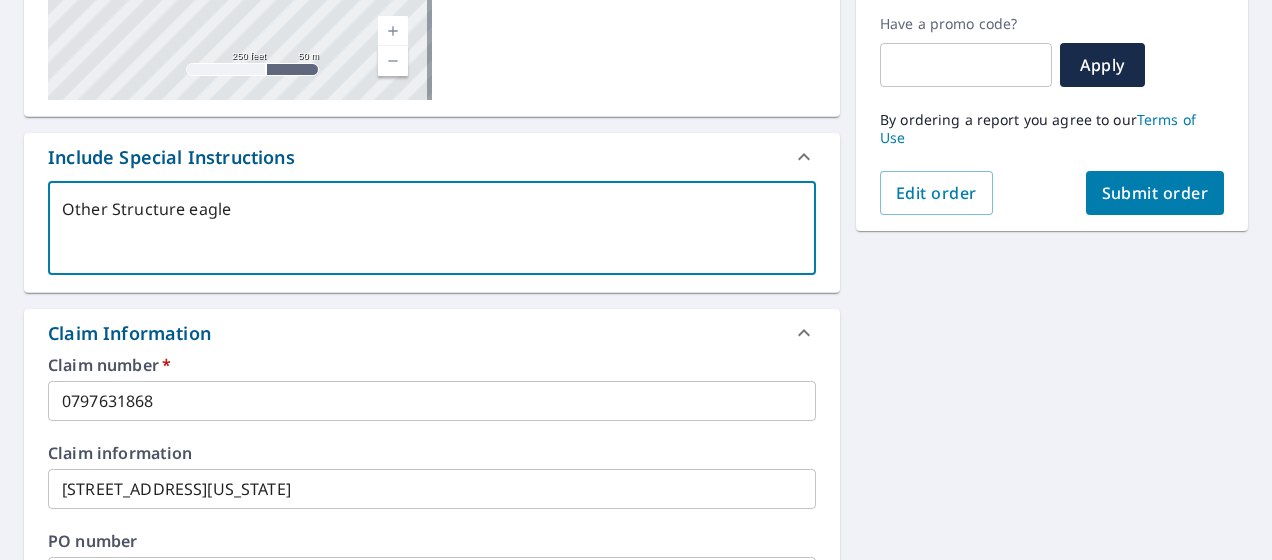 type on "Other Structure eagle" 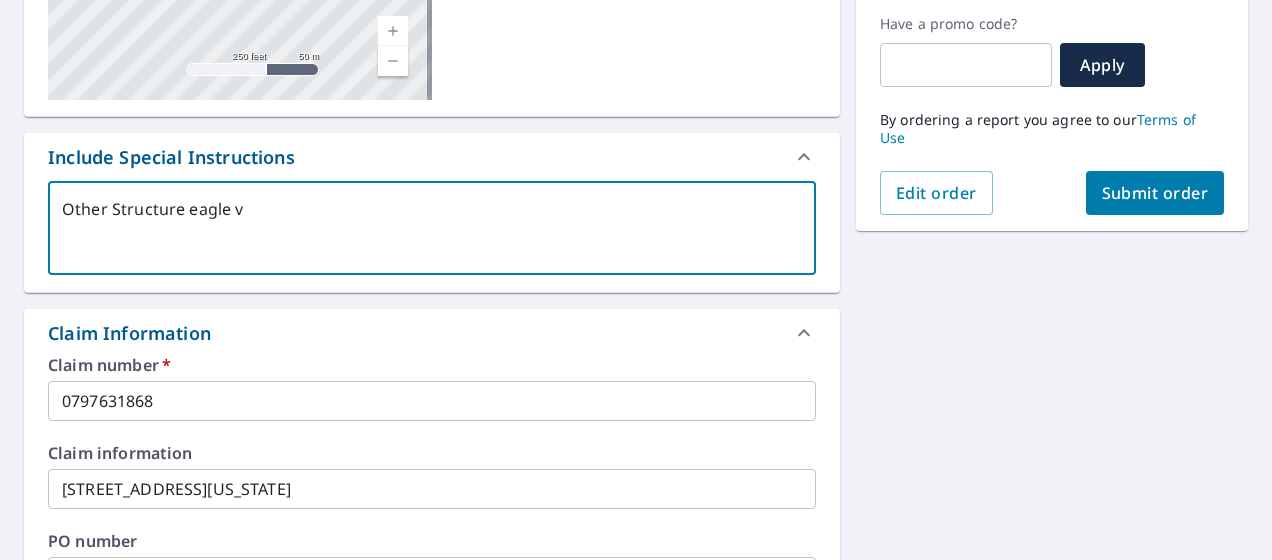 type on "Other Structure eagle vi" 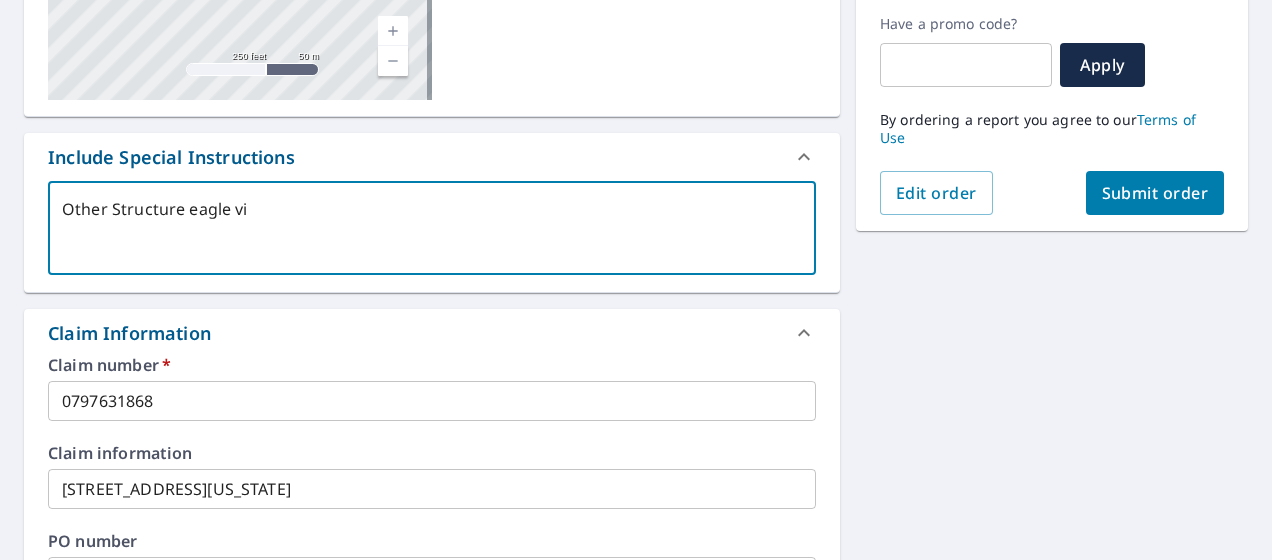 type on "Other Structure eagle vie" 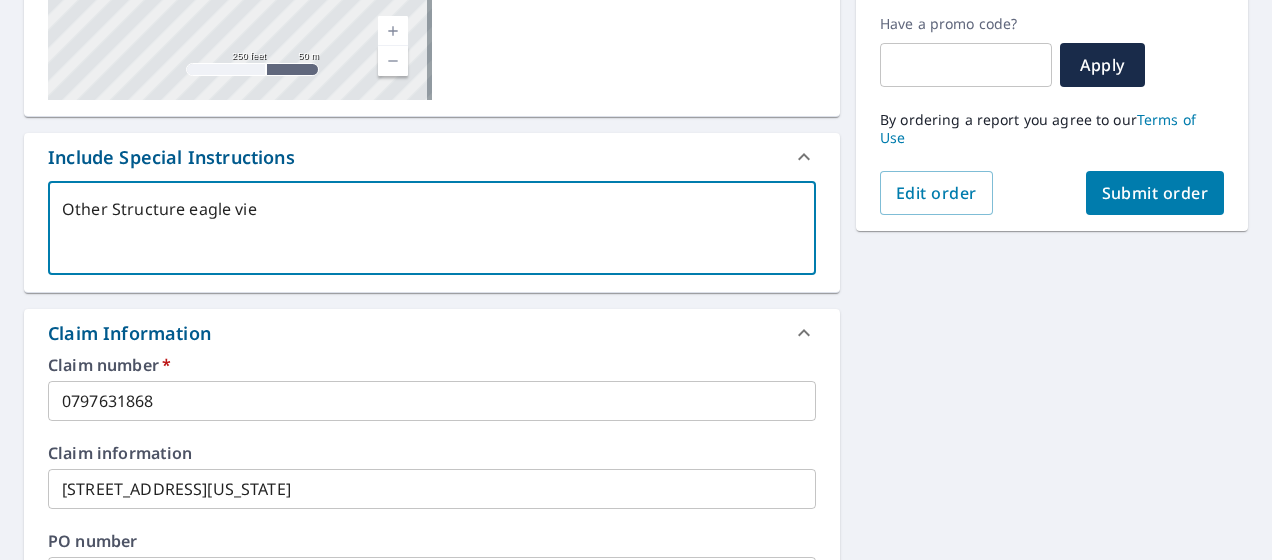 type on "Other Structure eagle view" 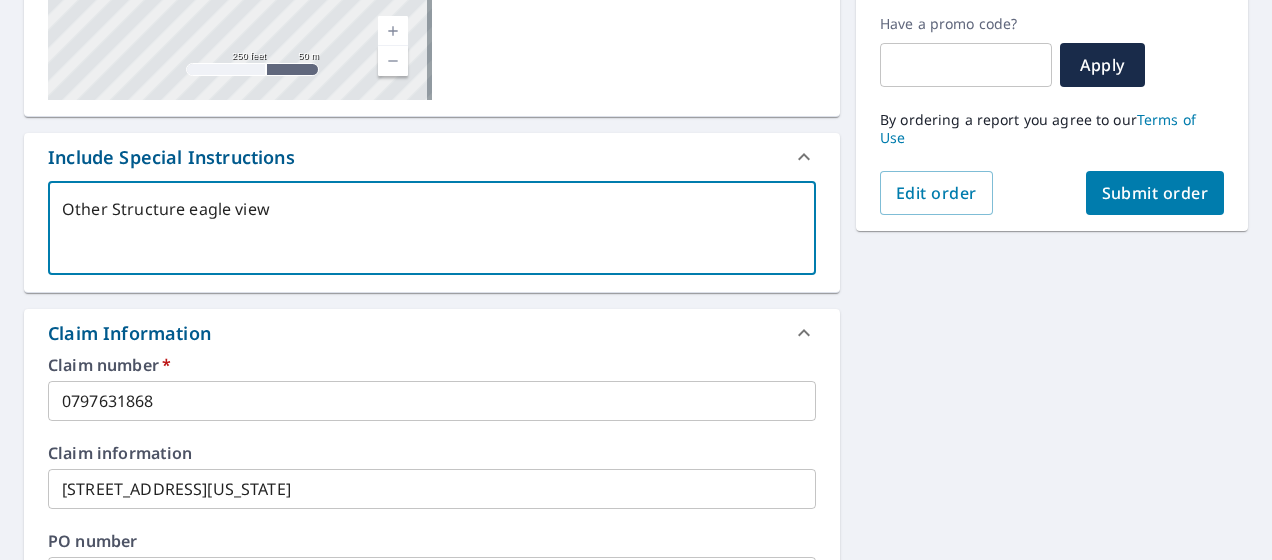 type on "Other Structure eagle view" 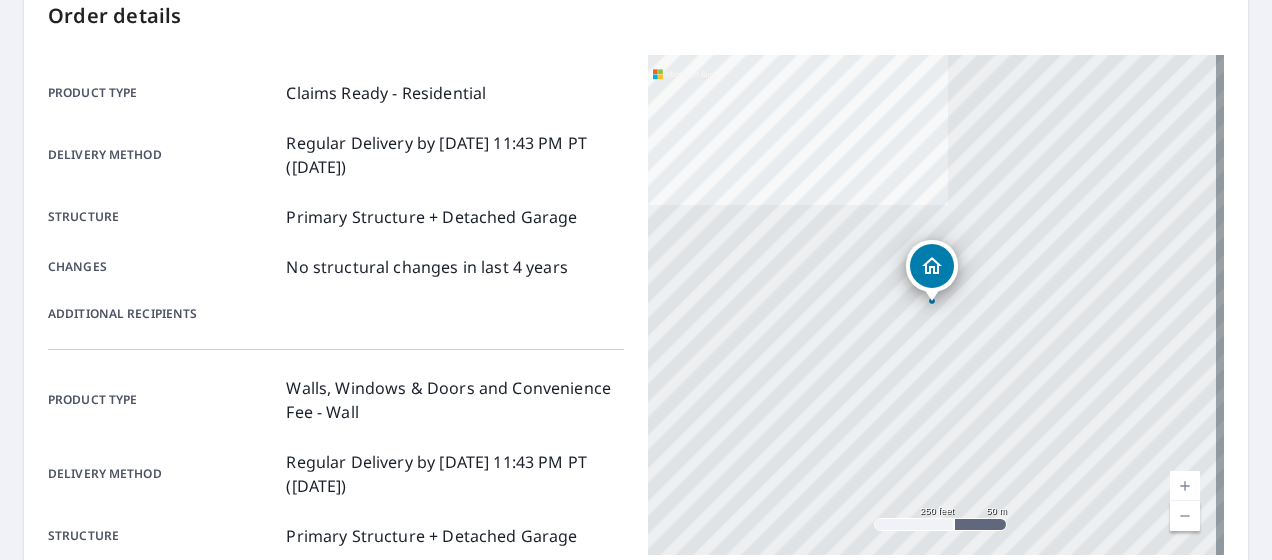 scroll, scrollTop: 117, scrollLeft: 0, axis: vertical 